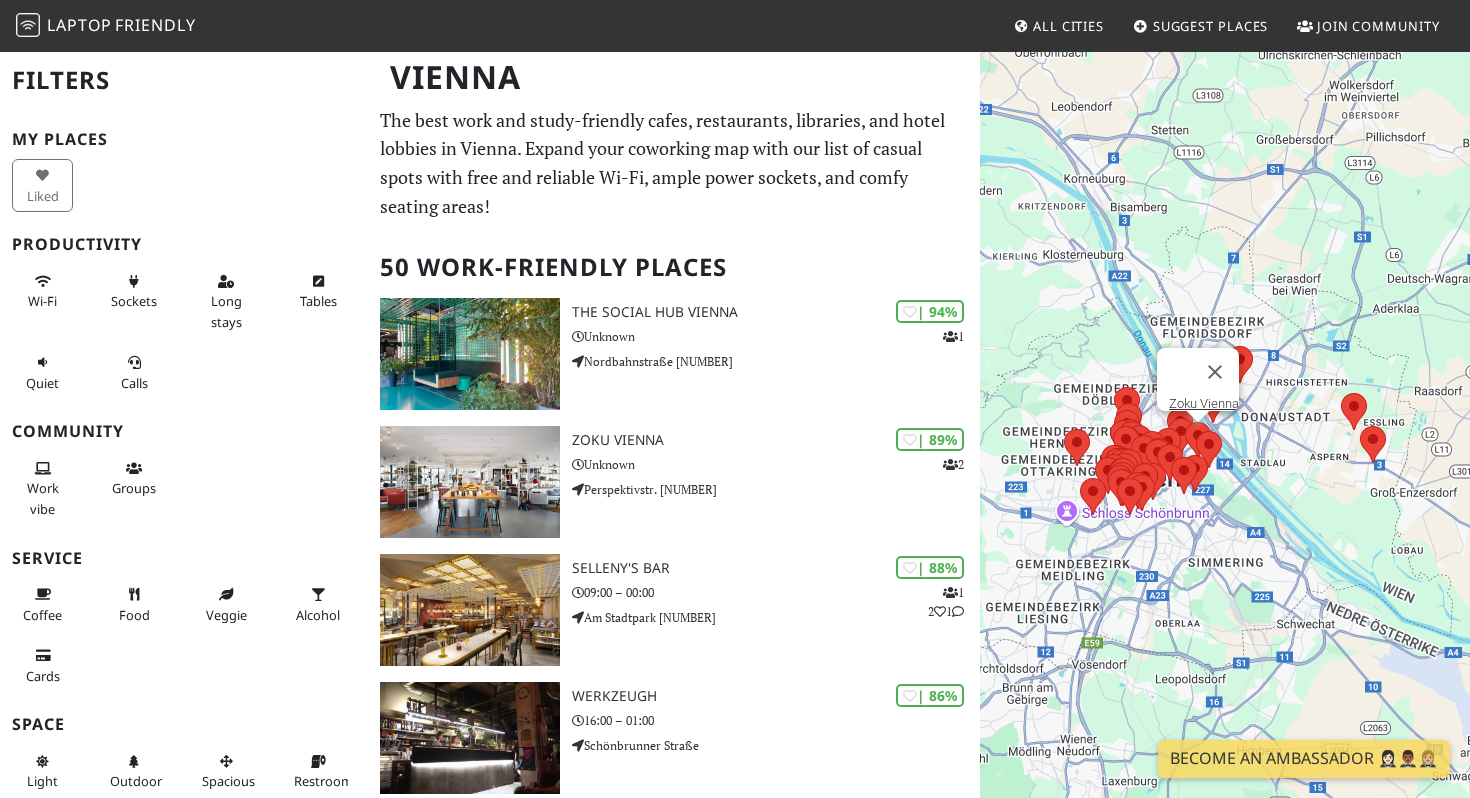 scroll, scrollTop: 0, scrollLeft: 0, axis: both 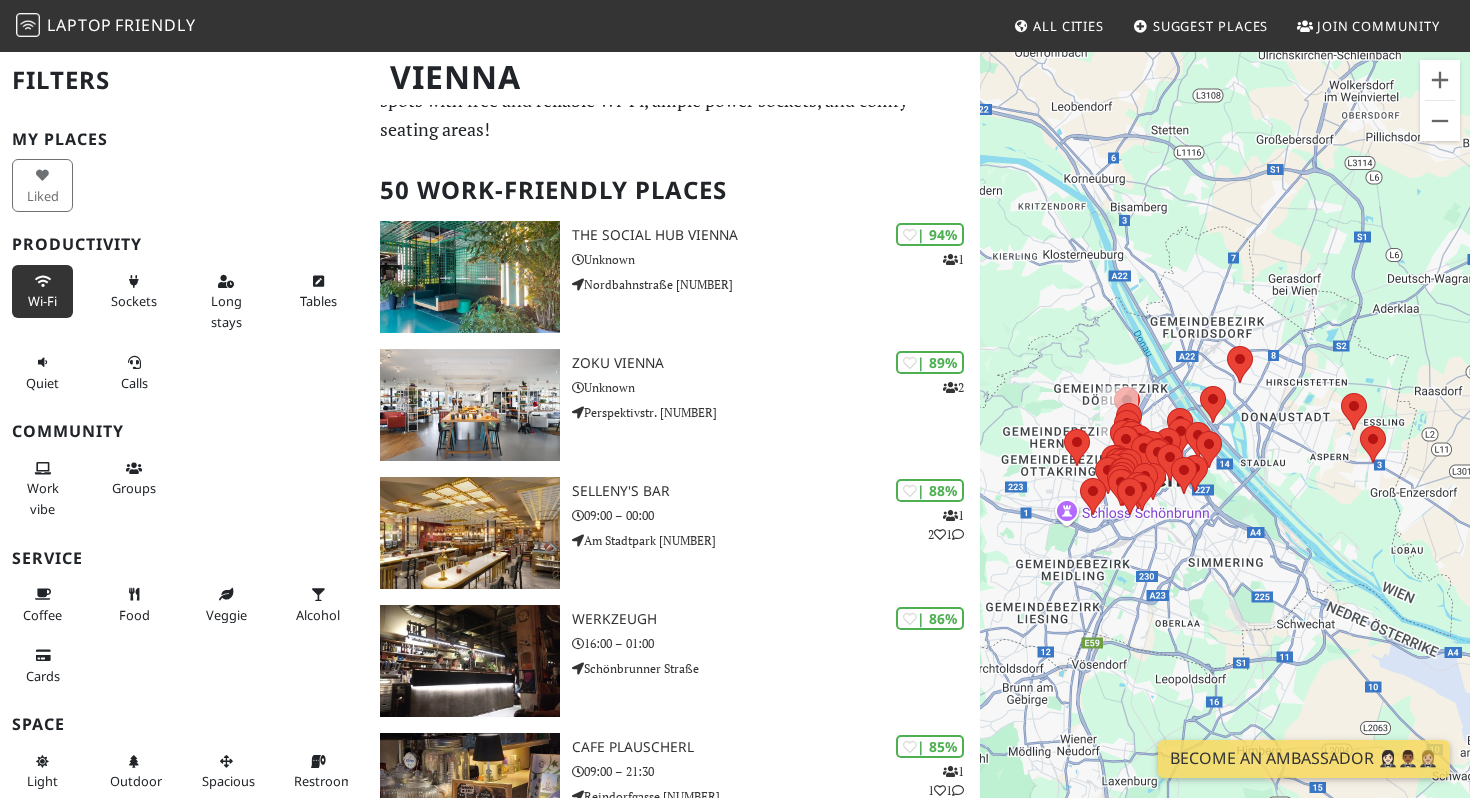 click on "Wi-Fi" at bounding box center (42, 301) 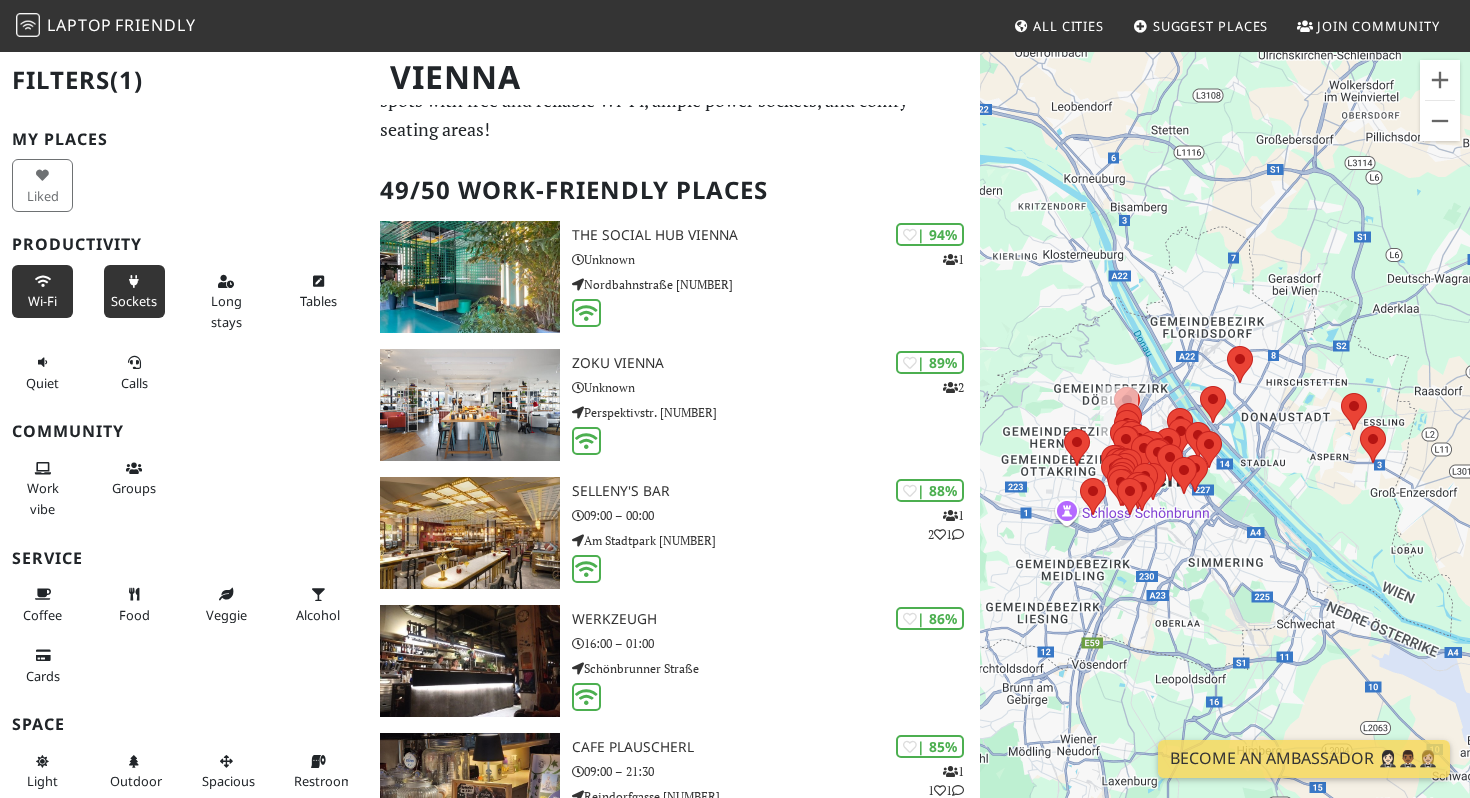 click at bounding box center [134, 282] 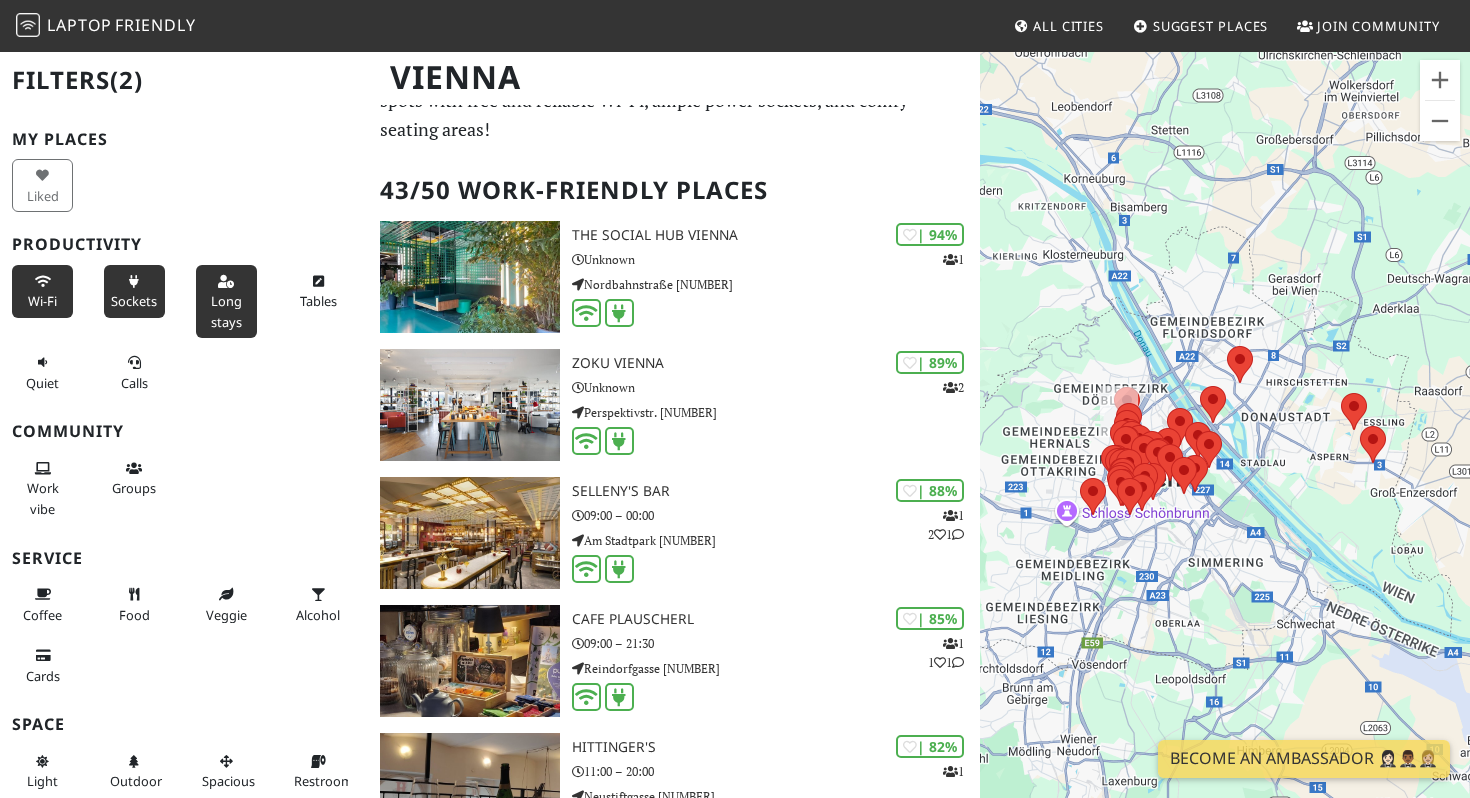 click at bounding box center (226, 282) 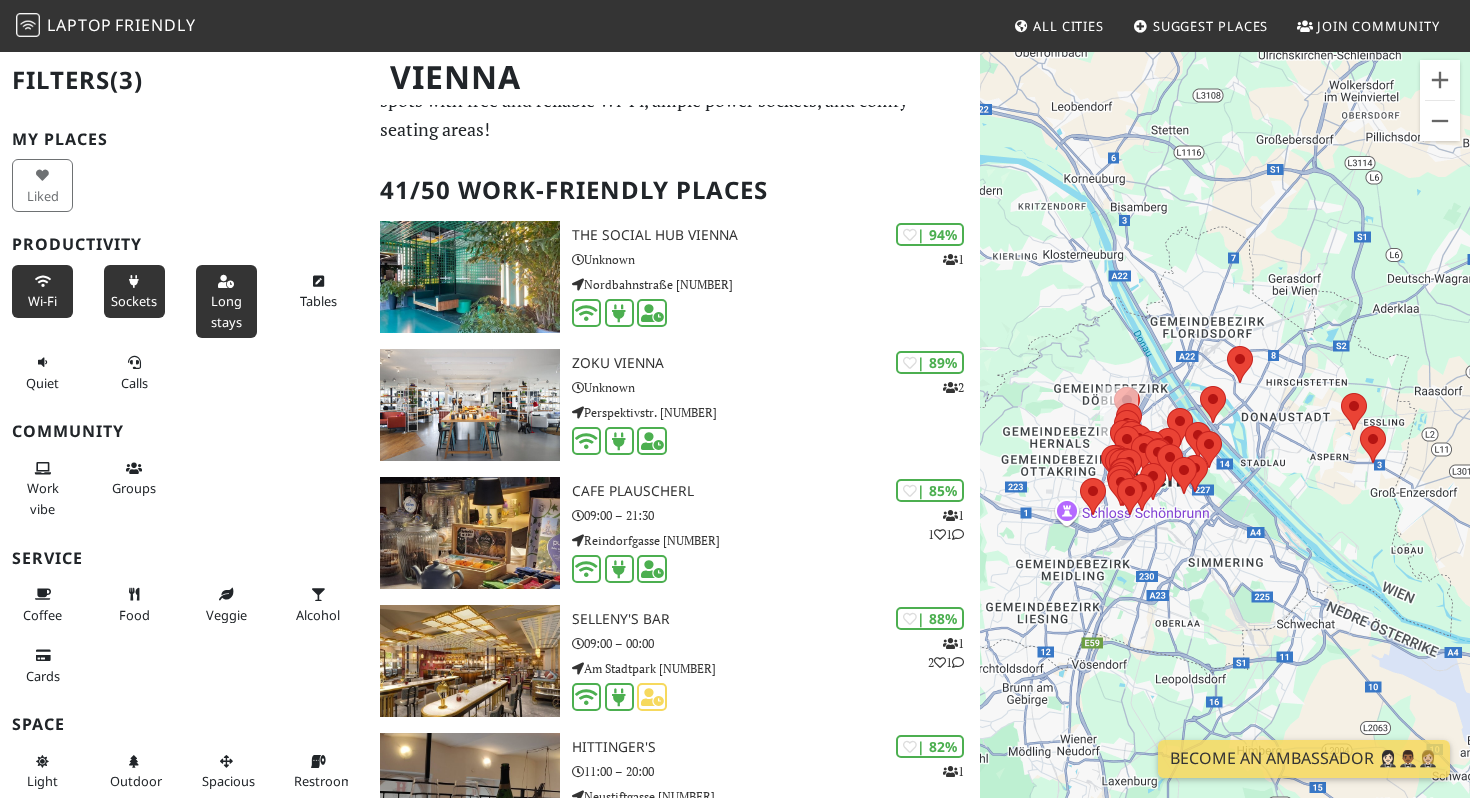 click at bounding box center (226, 282) 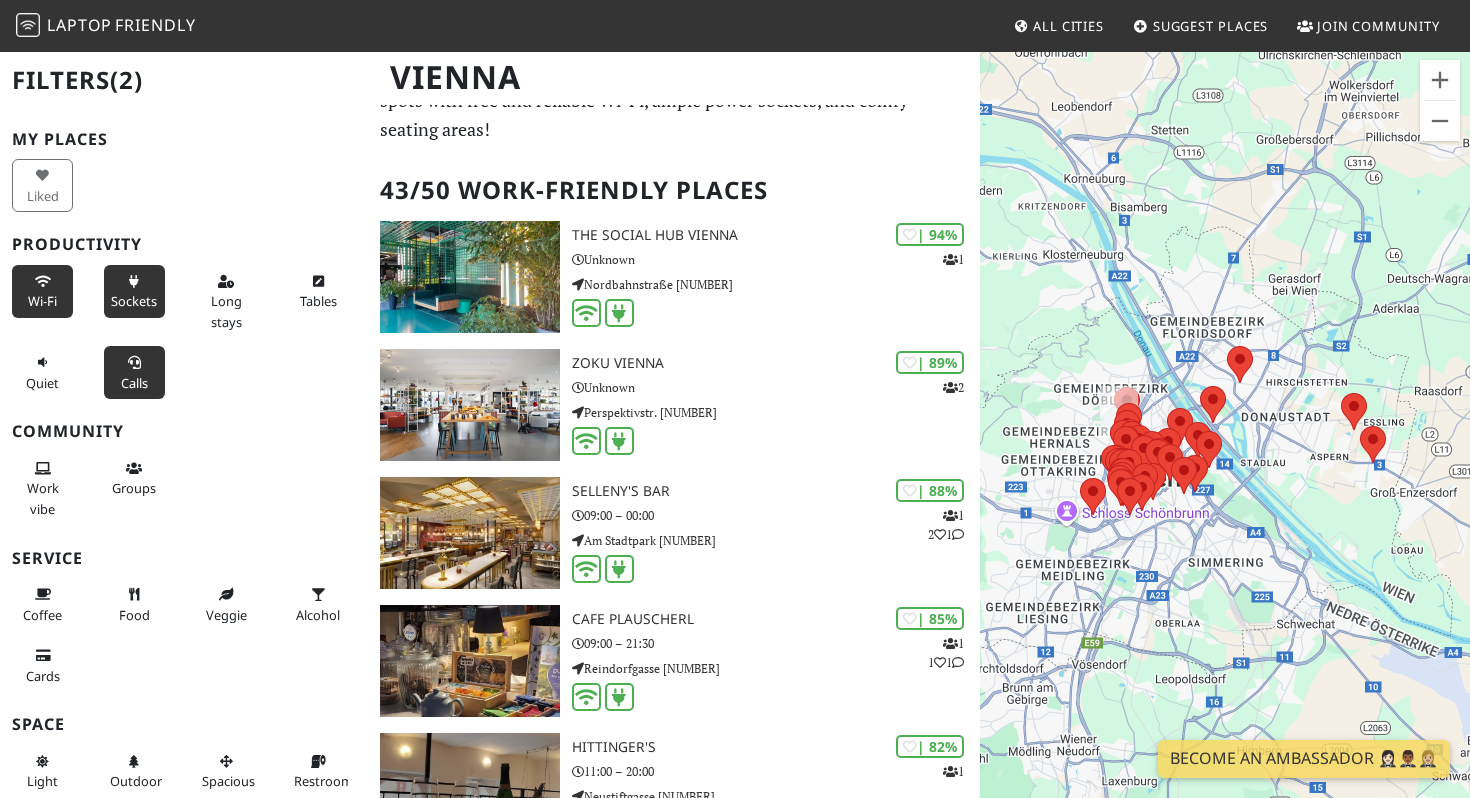 click on "Calls" at bounding box center [134, 372] 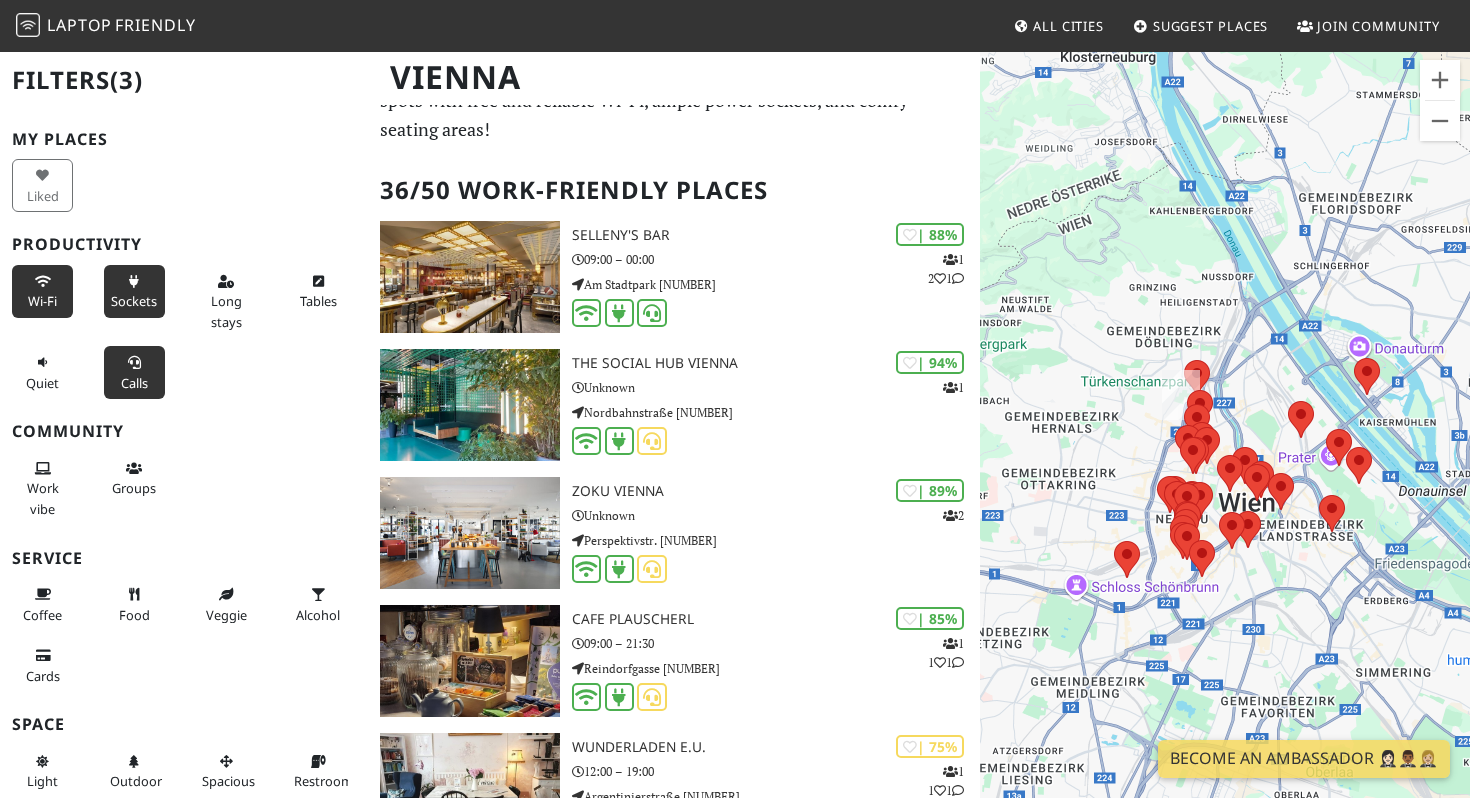 drag, startPoint x: 1124, startPoint y: 435, endPoint x: 1270, endPoint y: 411, distance: 147.95946 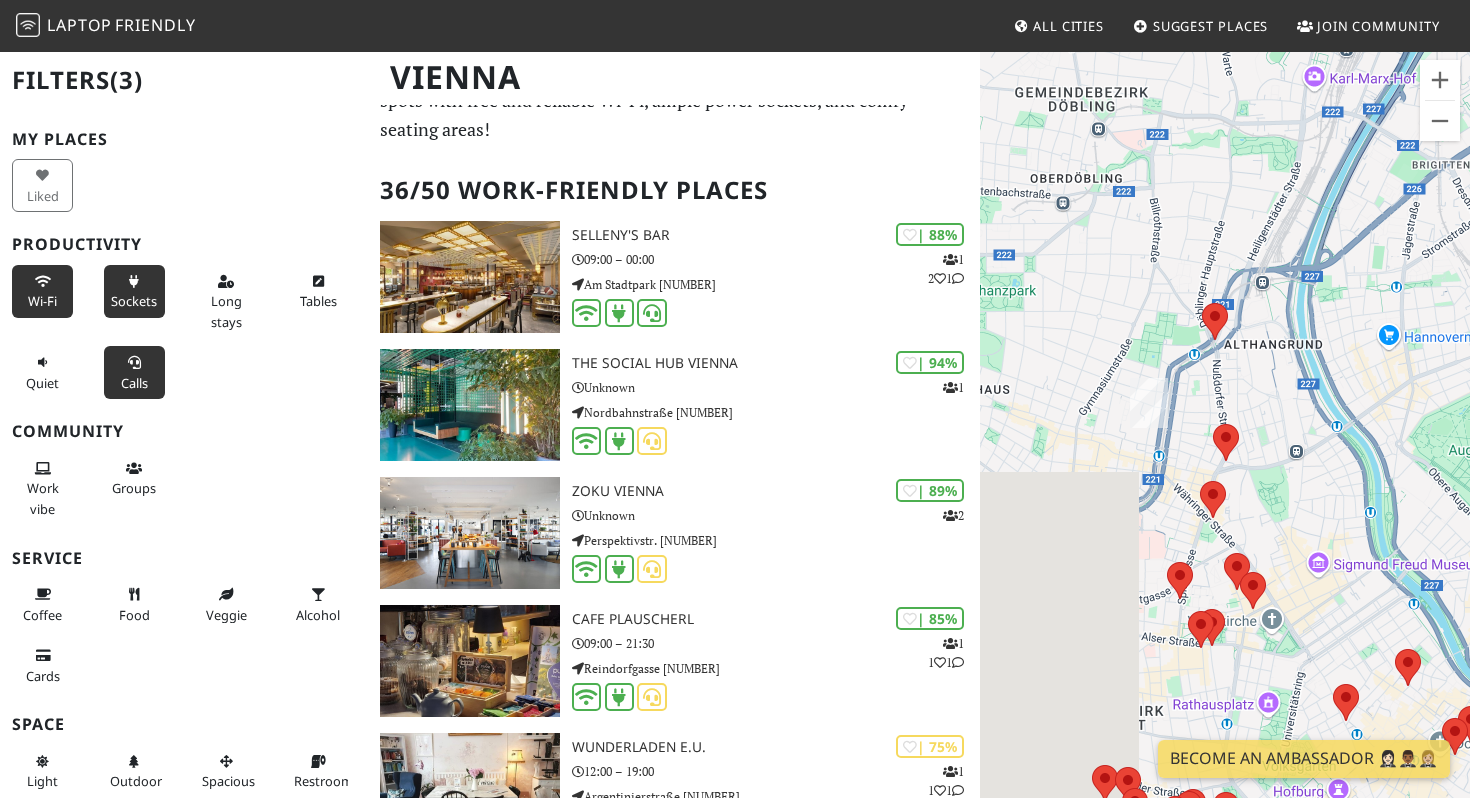 drag, startPoint x: 1176, startPoint y: 502, endPoint x: 1362, endPoint y: 483, distance: 186.96791 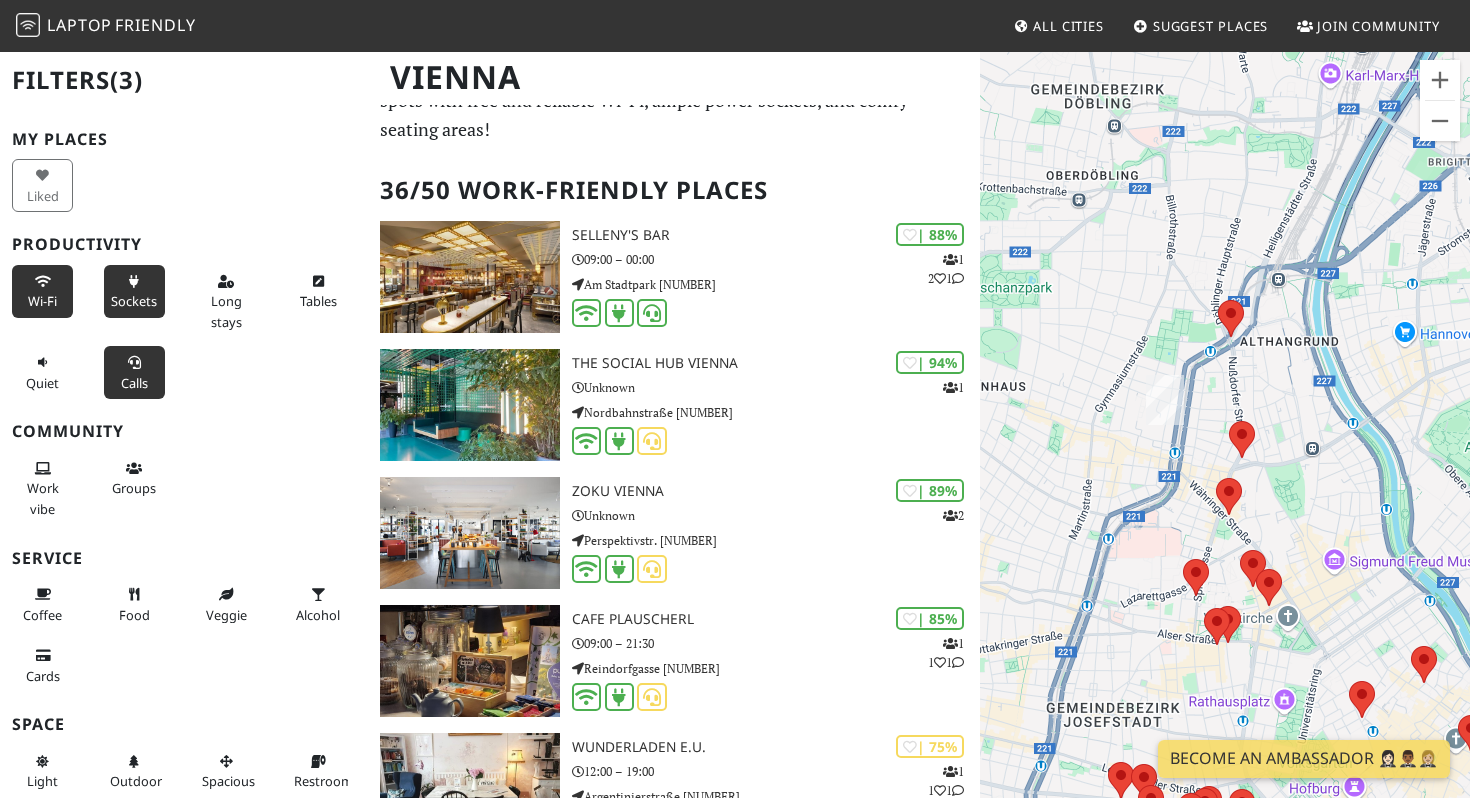 click at bounding box center [1165, 400] 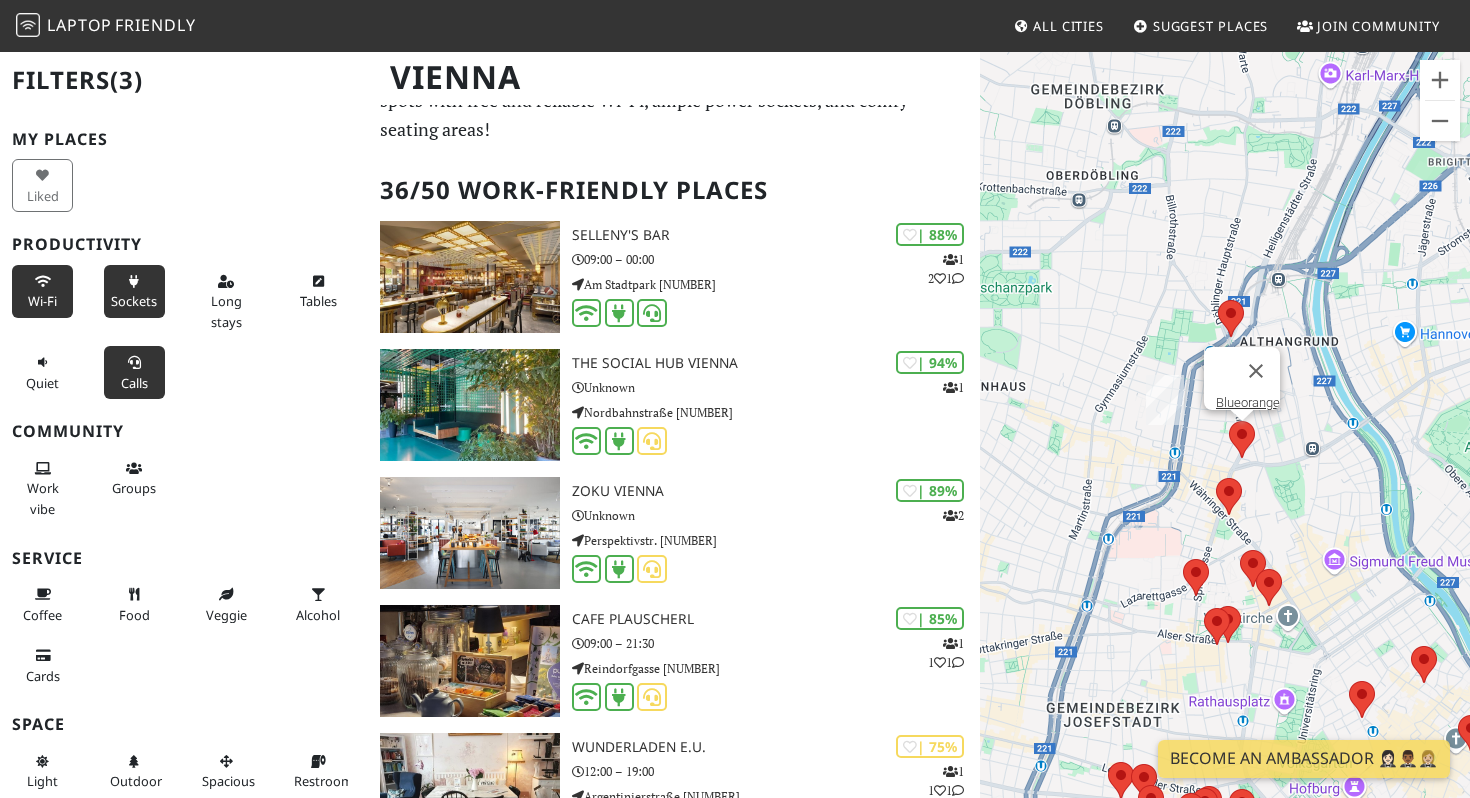 click at bounding box center (1229, 421) 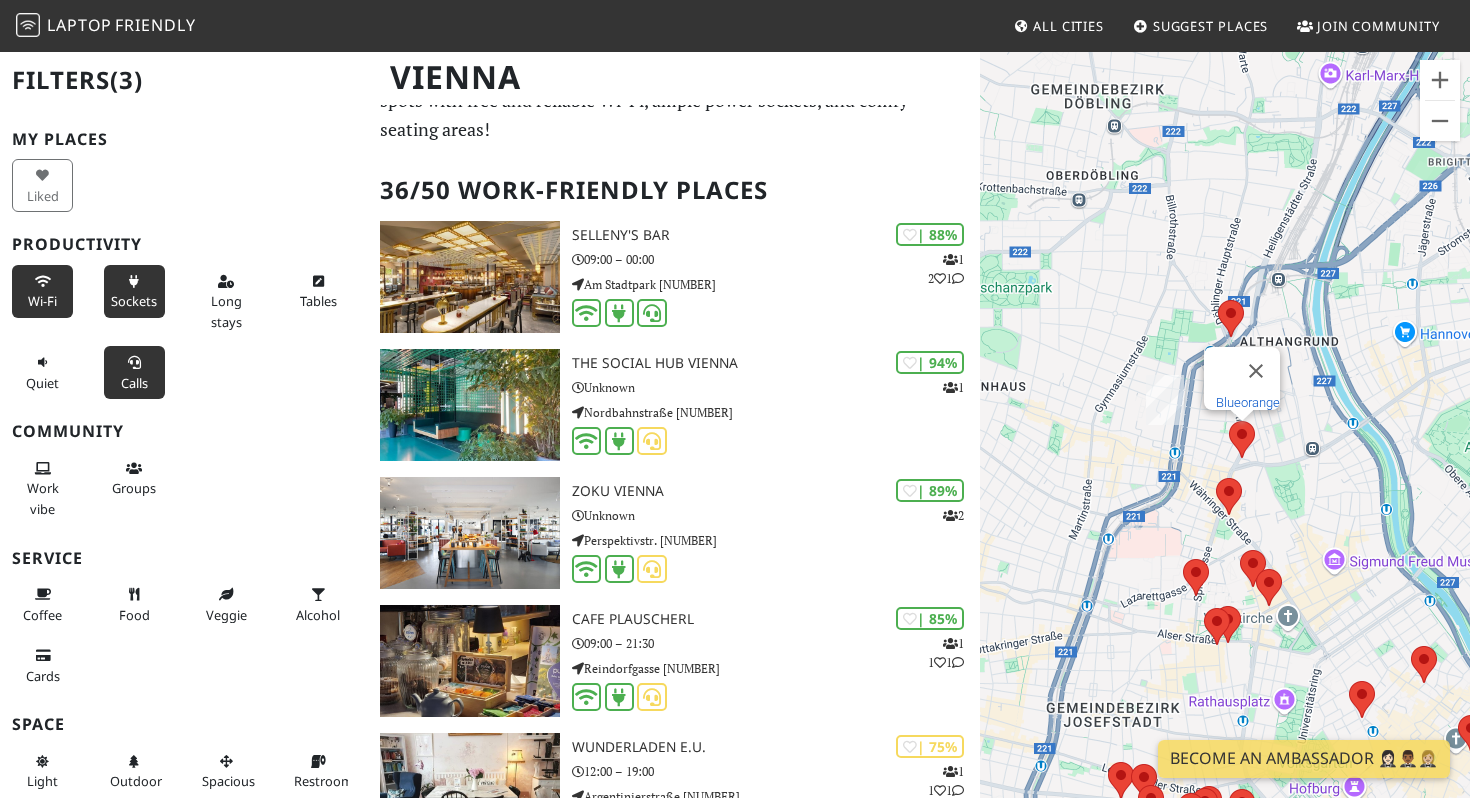 click on "Blueorange" at bounding box center [1248, 402] 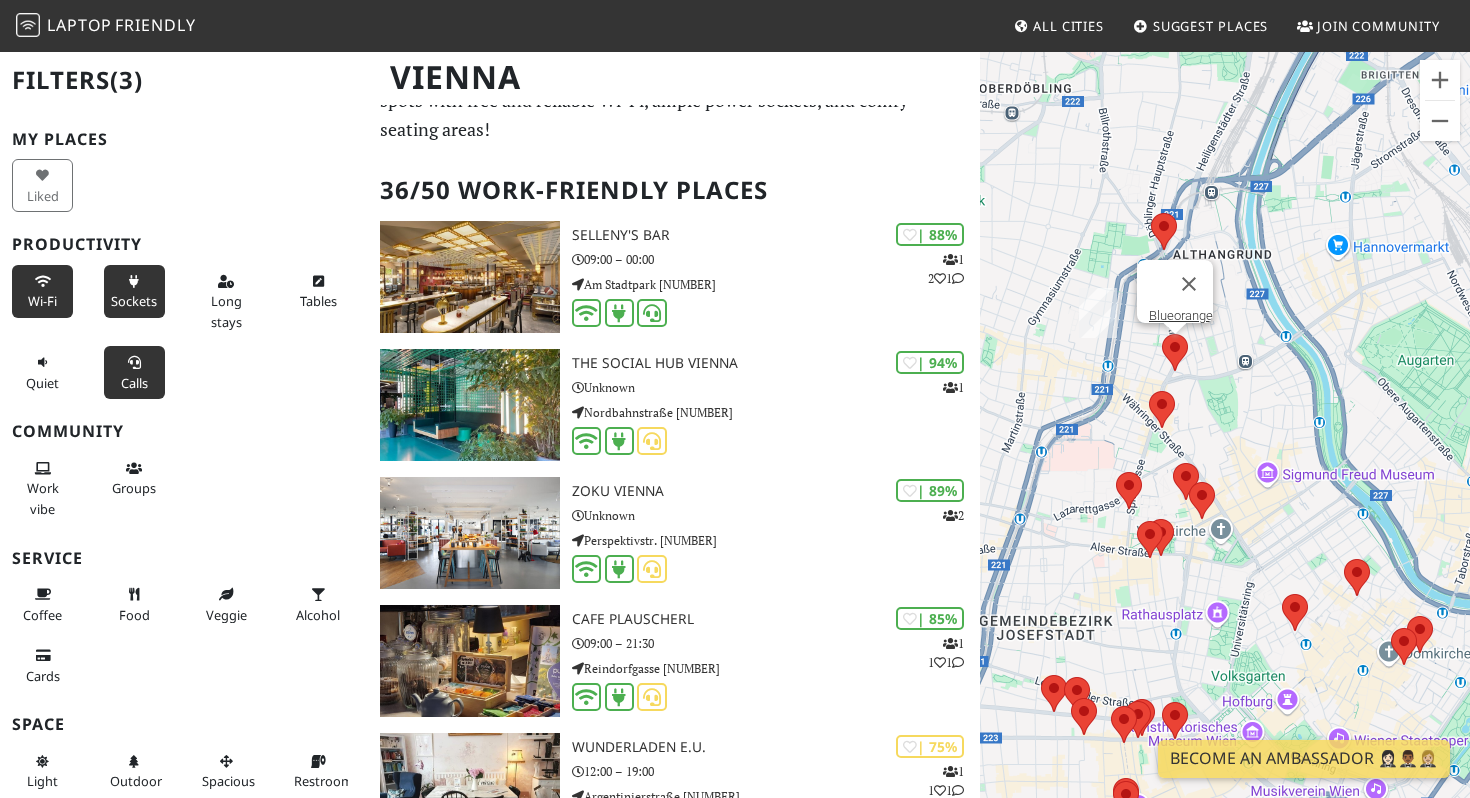 drag, startPoint x: 1137, startPoint y: 465, endPoint x: 1296, endPoint y: 371, distance: 184.70787 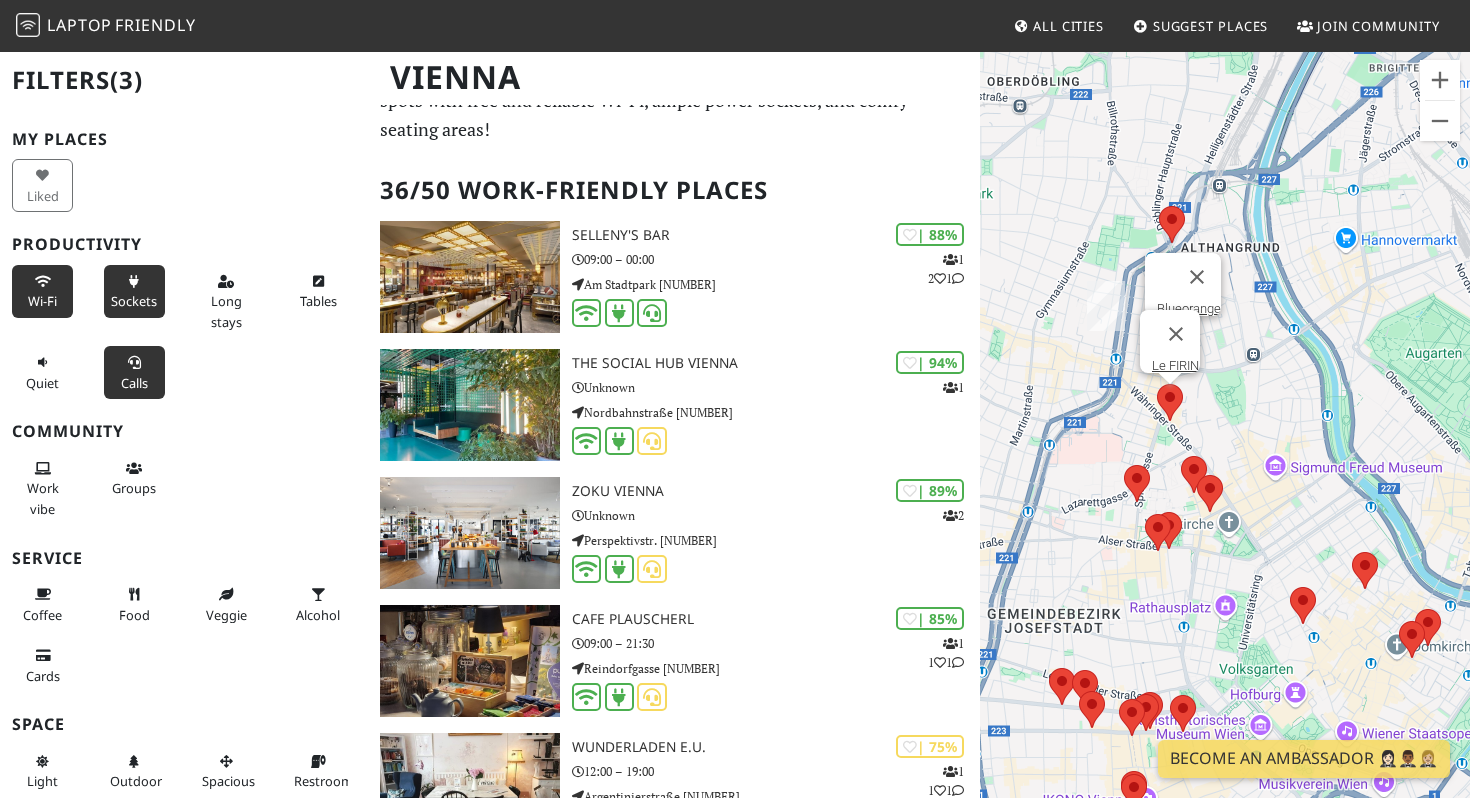 click at bounding box center (1157, 384) 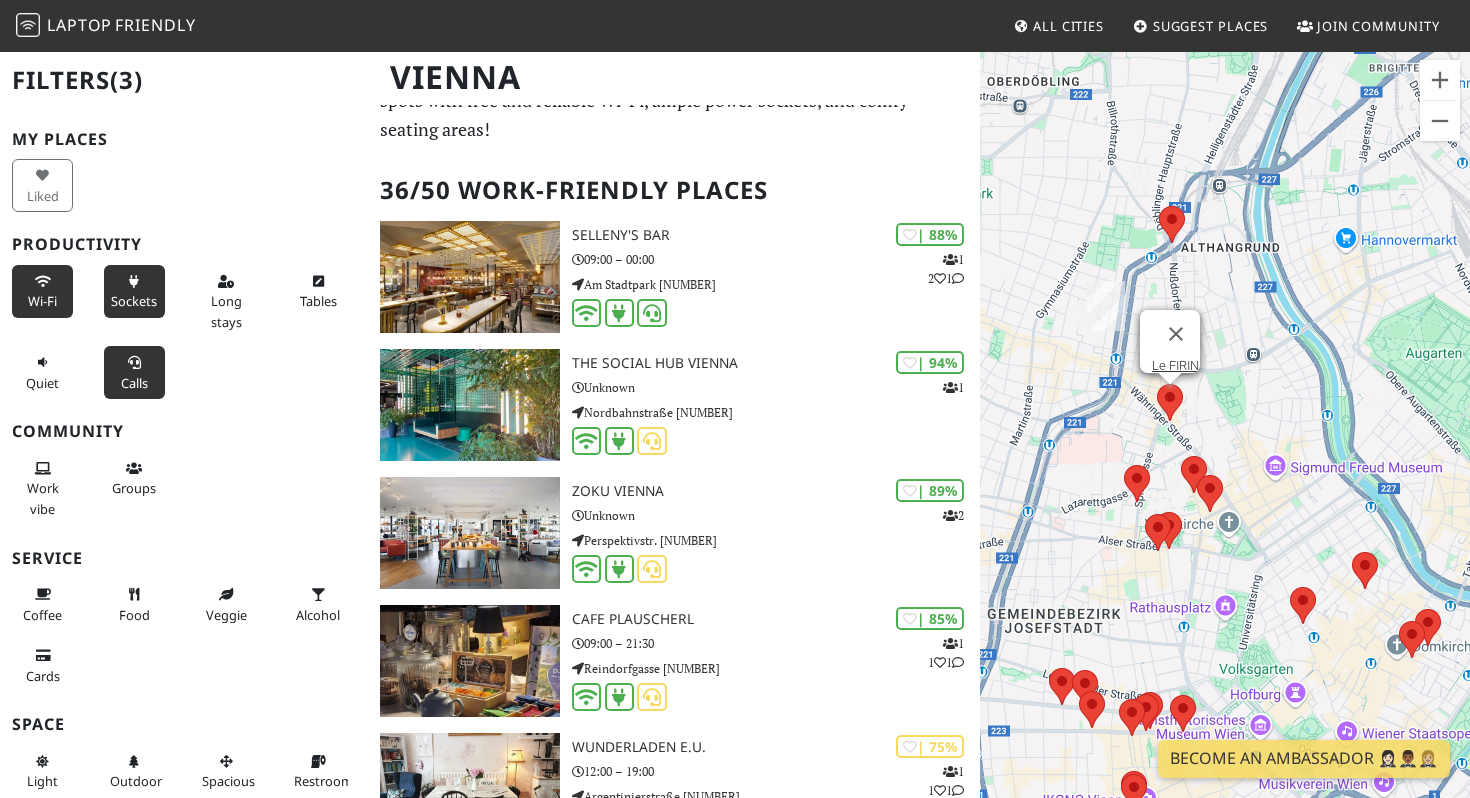 click at bounding box center (1157, 384) 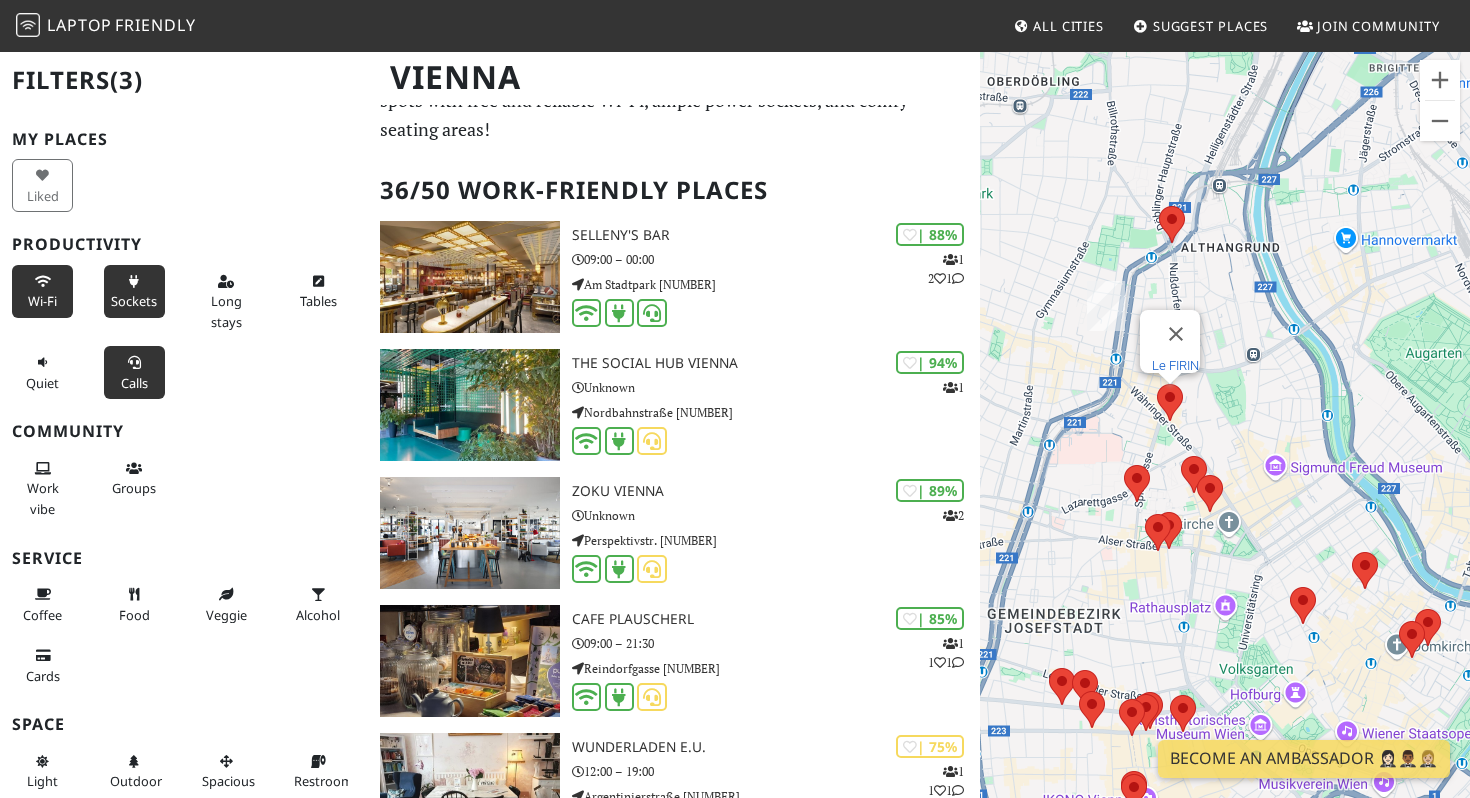 click on "Le FIRIN" at bounding box center (1175, 365) 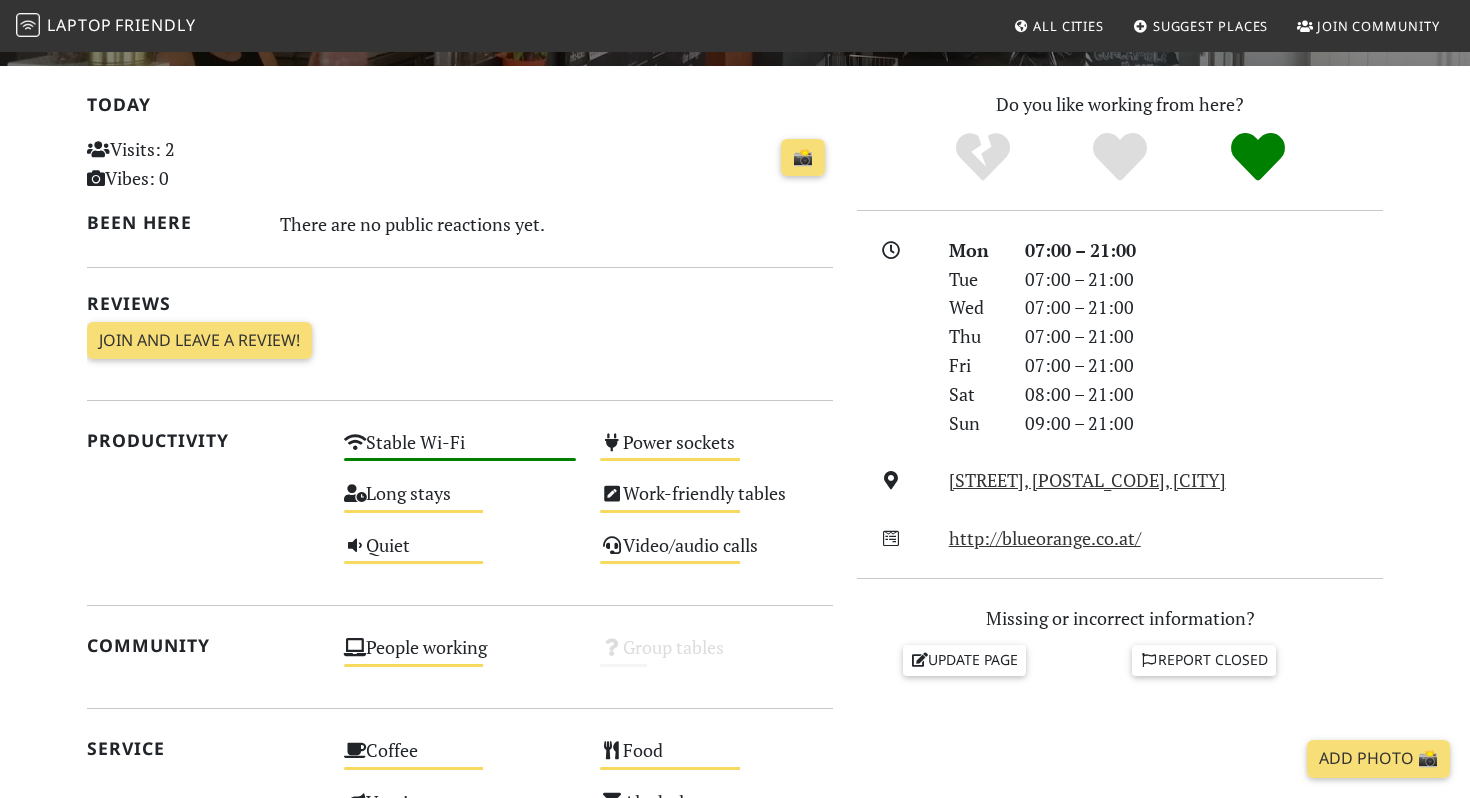 scroll, scrollTop: 0, scrollLeft: 0, axis: both 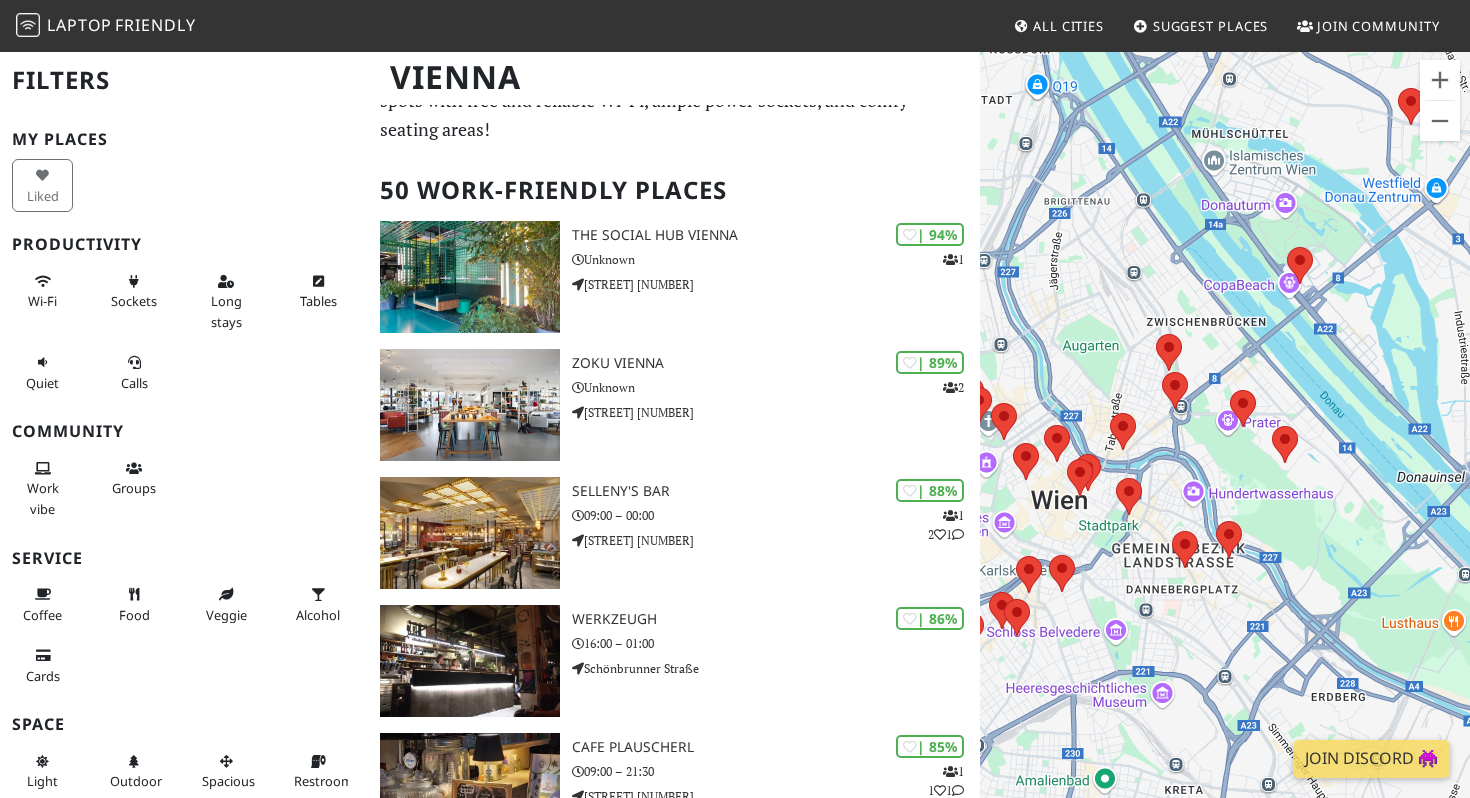 drag, startPoint x: 1130, startPoint y: 614, endPoint x: 1237, endPoint y: 501, distance: 155.62134 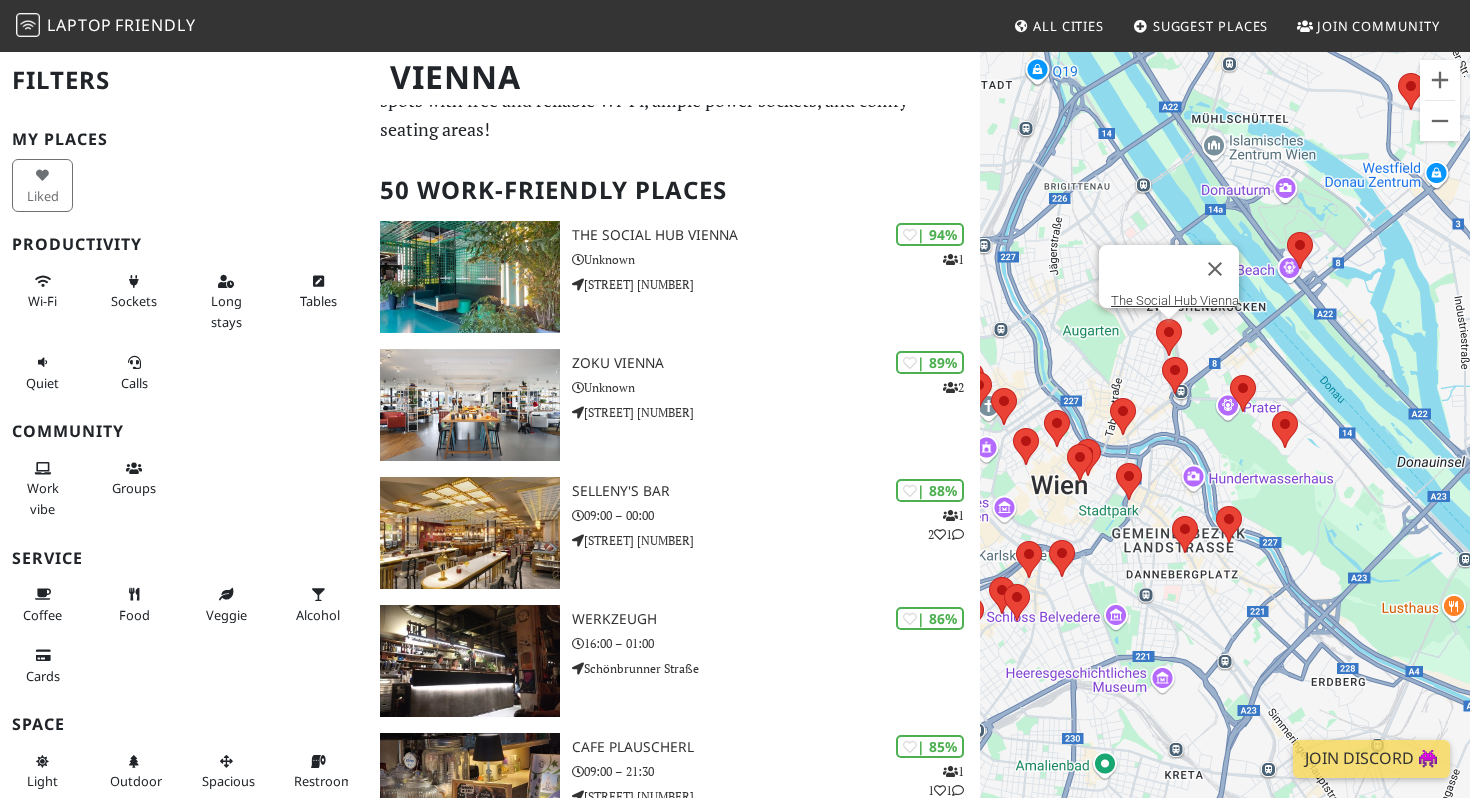 click at bounding box center (1156, 319) 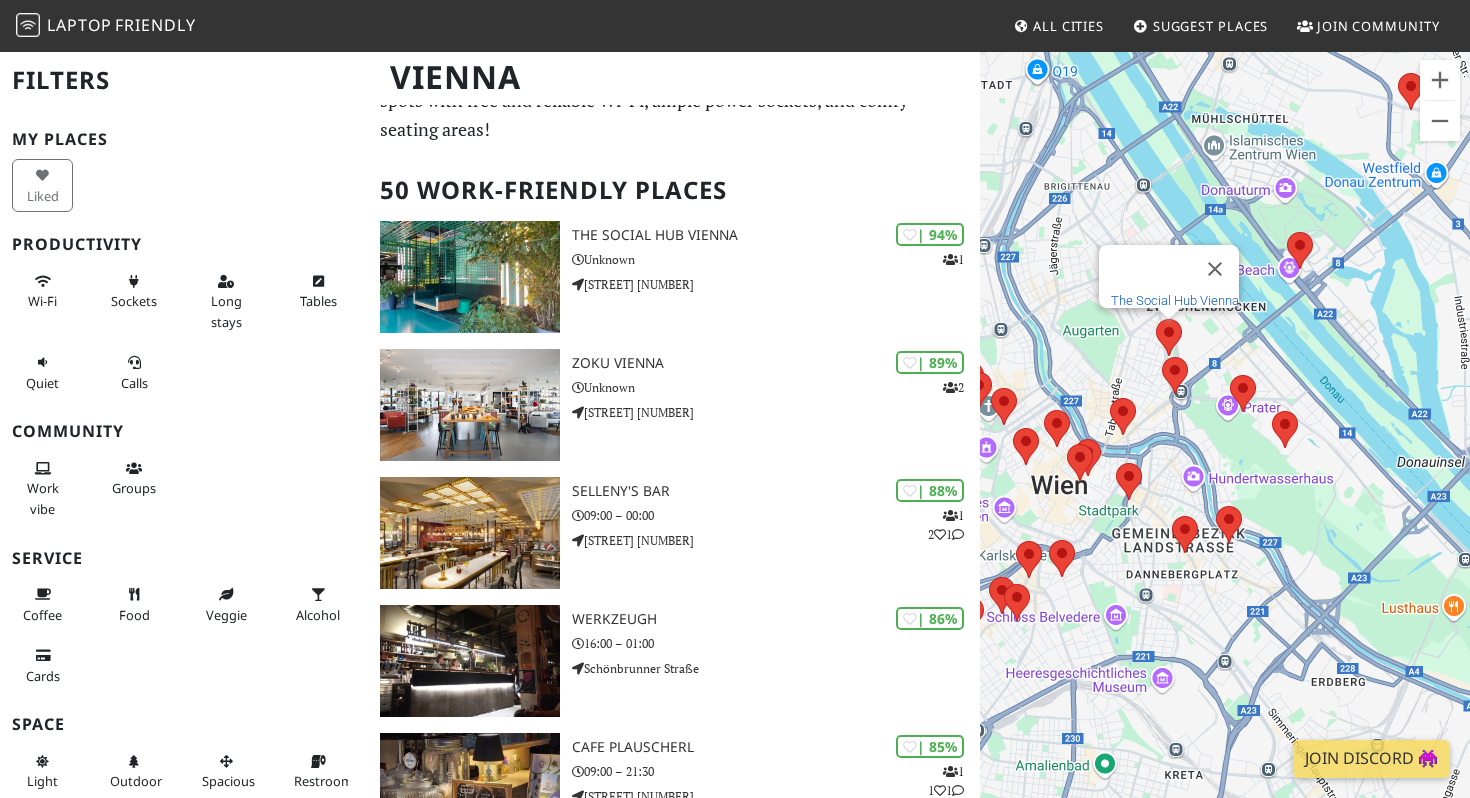 click on "The Social Hub Vienna" at bounding box center (1175, 300) 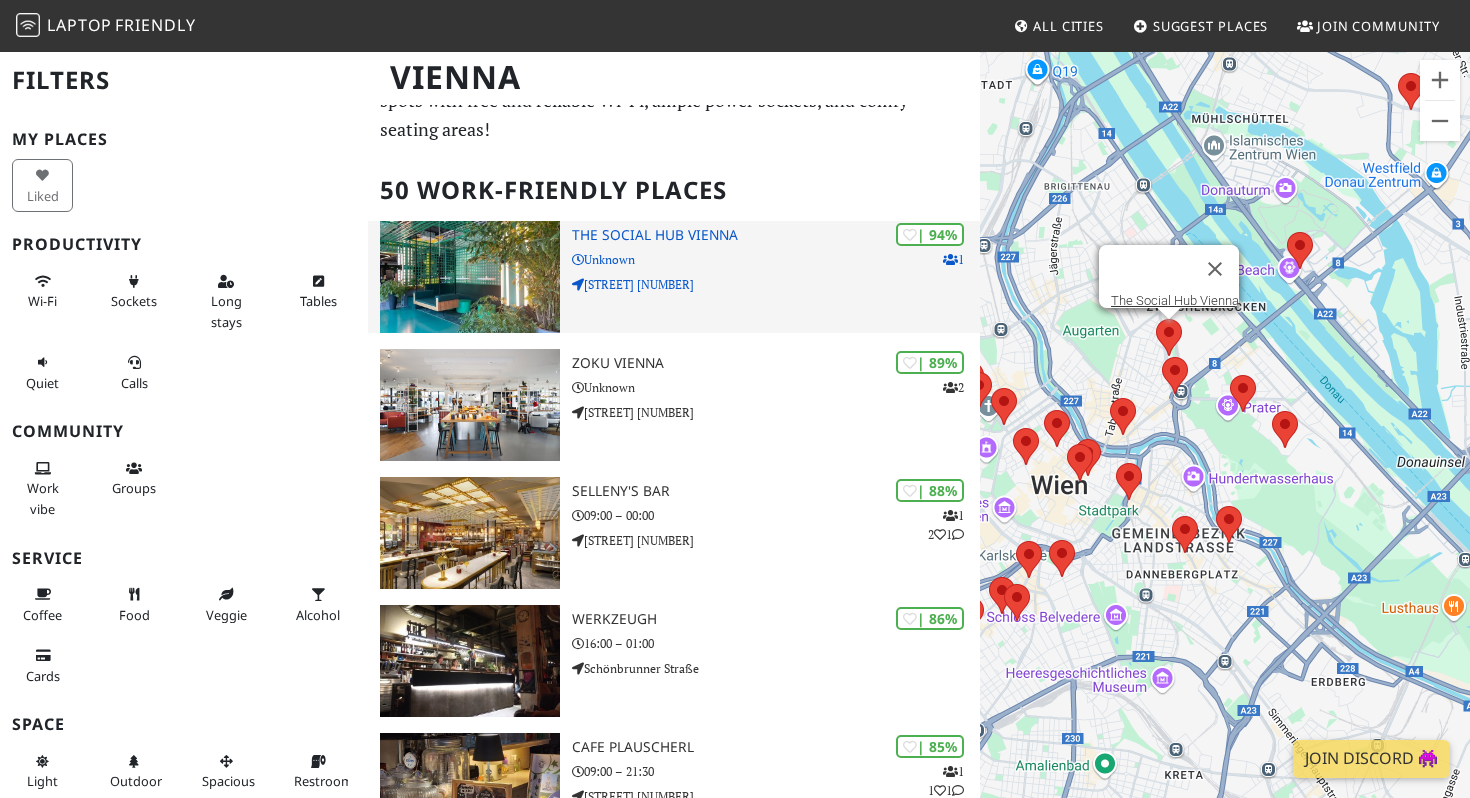 click on "The Social Hub Vienna" at bounding box center (776, 235) 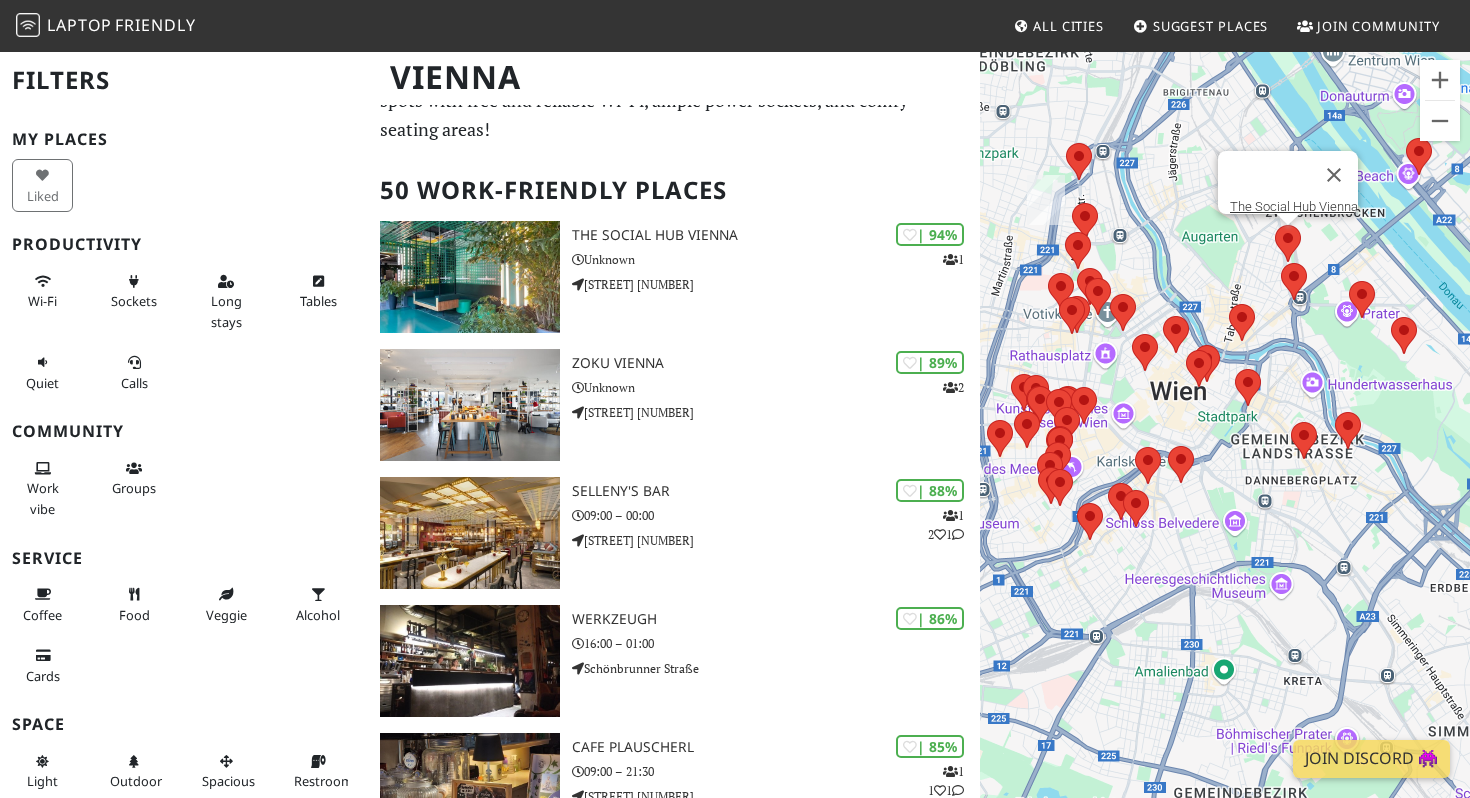 drag, startPoint x: 1186, startPoint y: 440, endPoint x: 1317, endPoint y: 336, distance: 167.26326 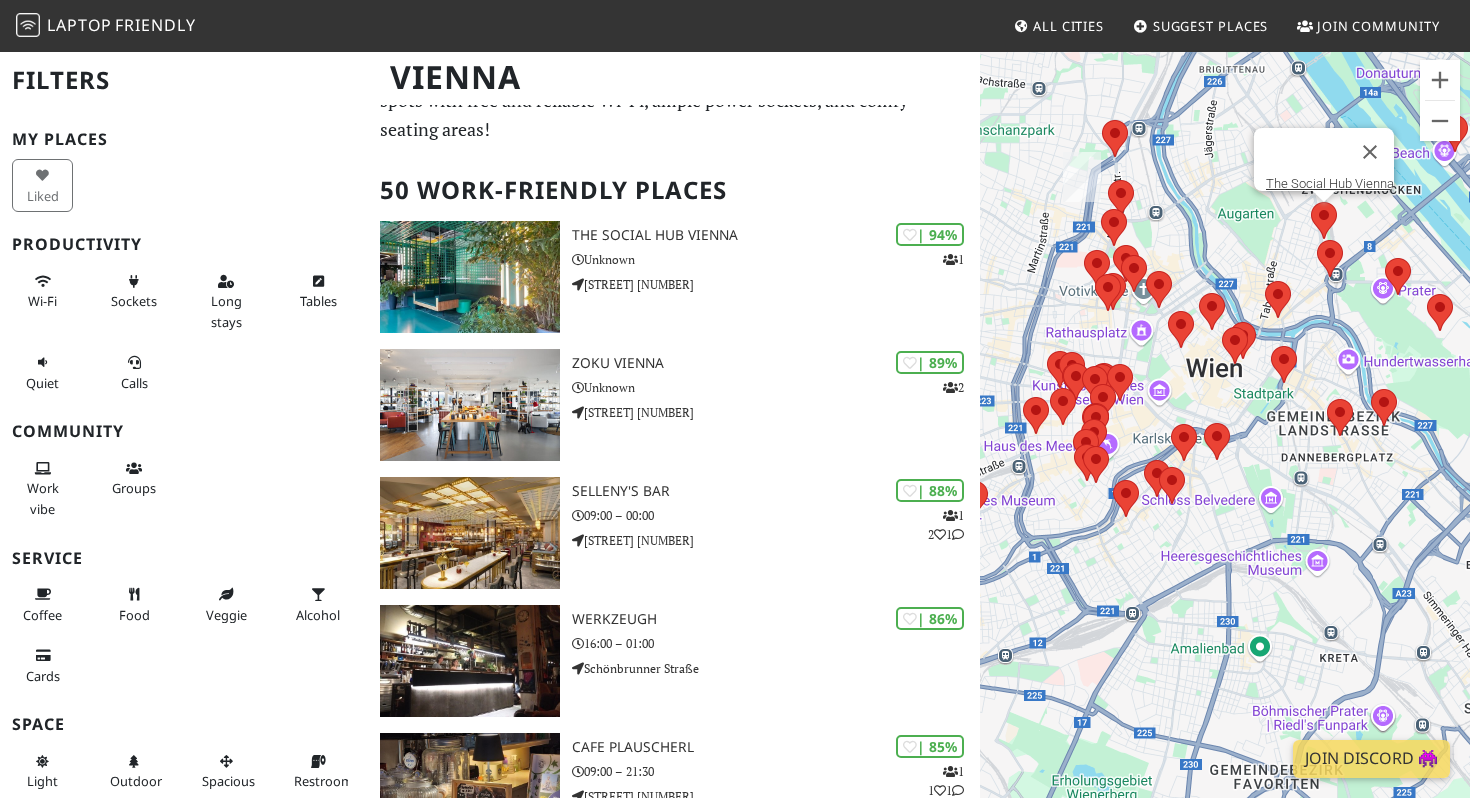 drag, startPoint x: 1180, startPoint y: 544, endPoint x: 1364, endPoint y: 549, distance: 184.06792 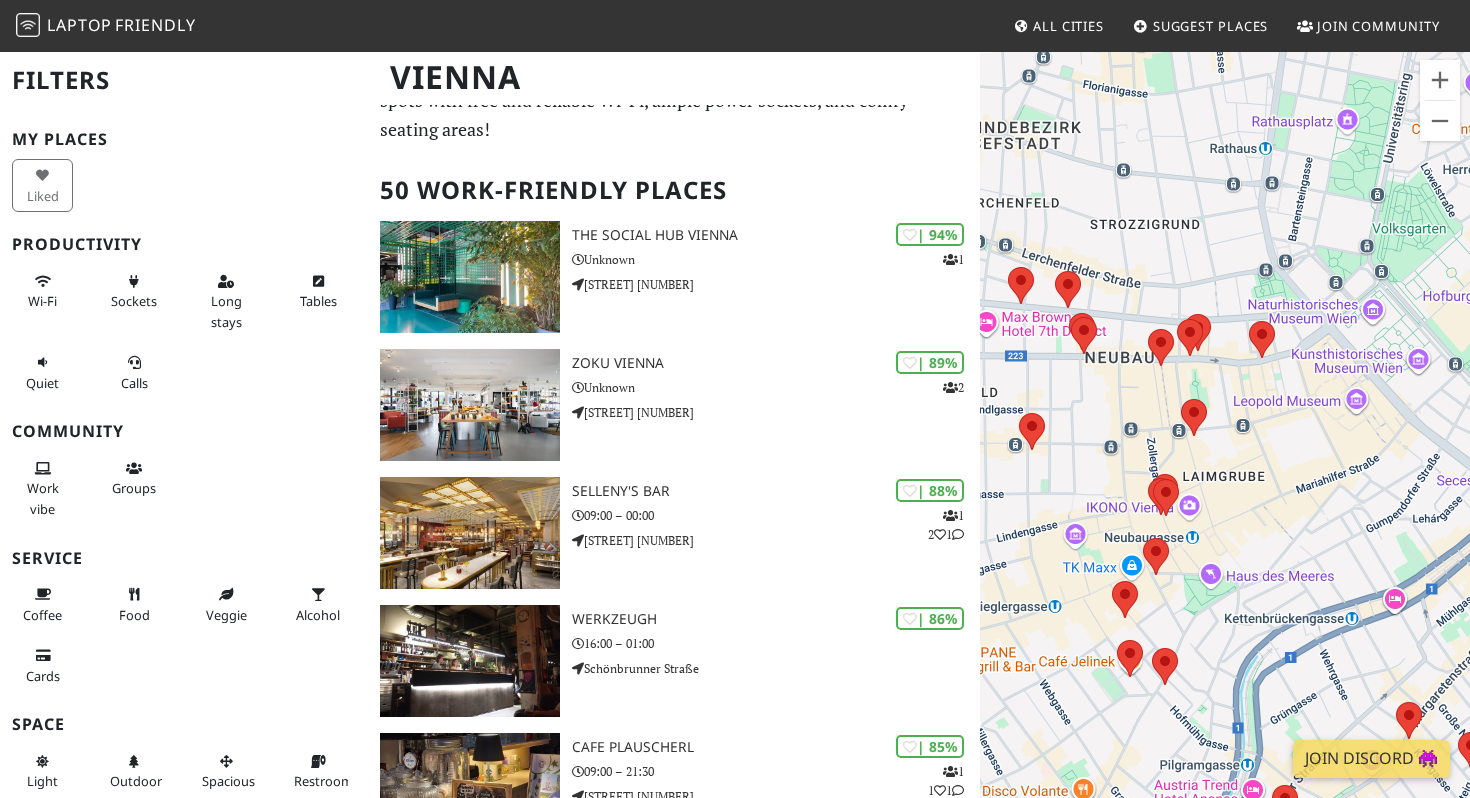 drag, startPoint x: 1279, startPoint y: 425, endPoint x: 1358, endPoint y: 460, distance: 86.40602 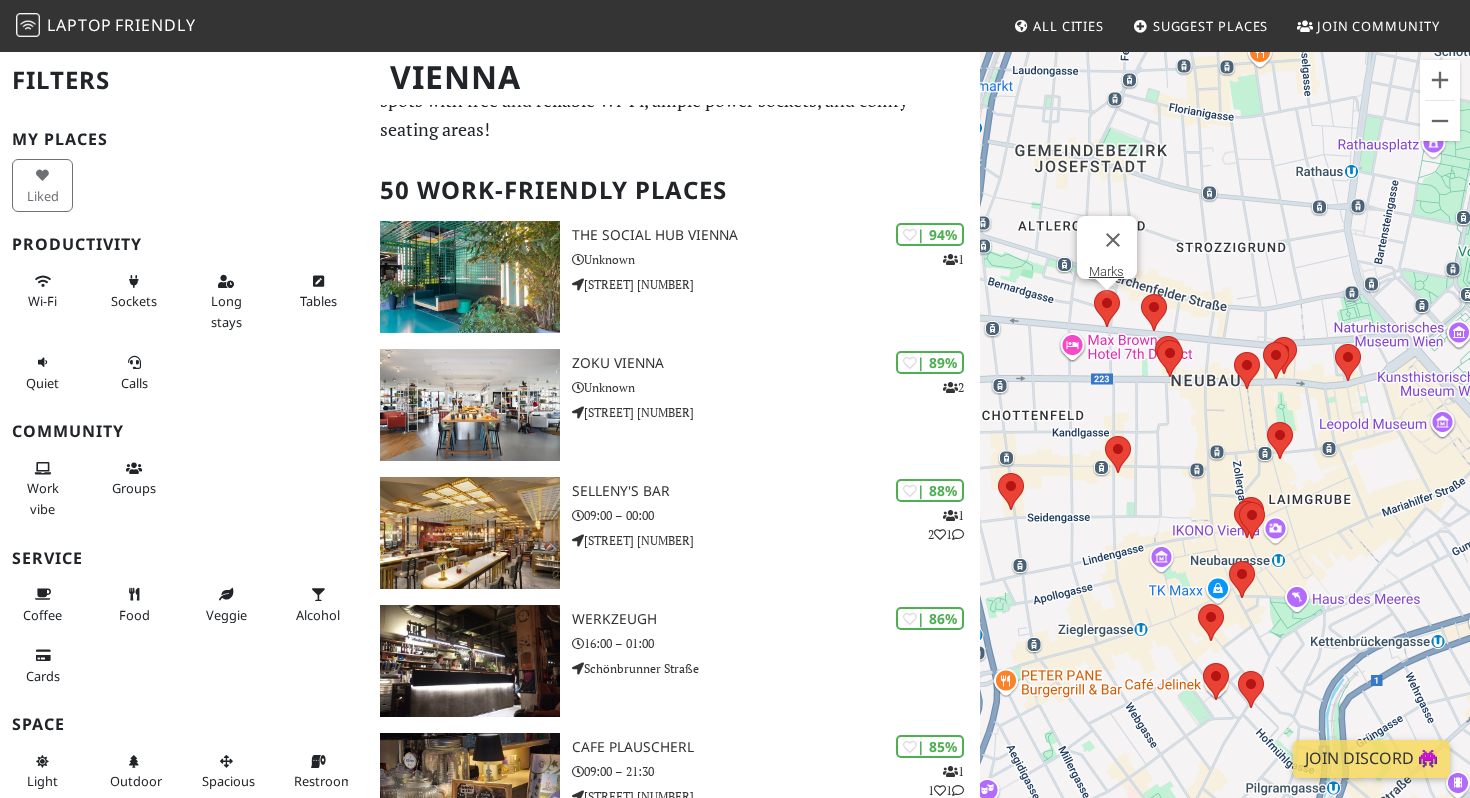 click at bounding box center (1094, 290) 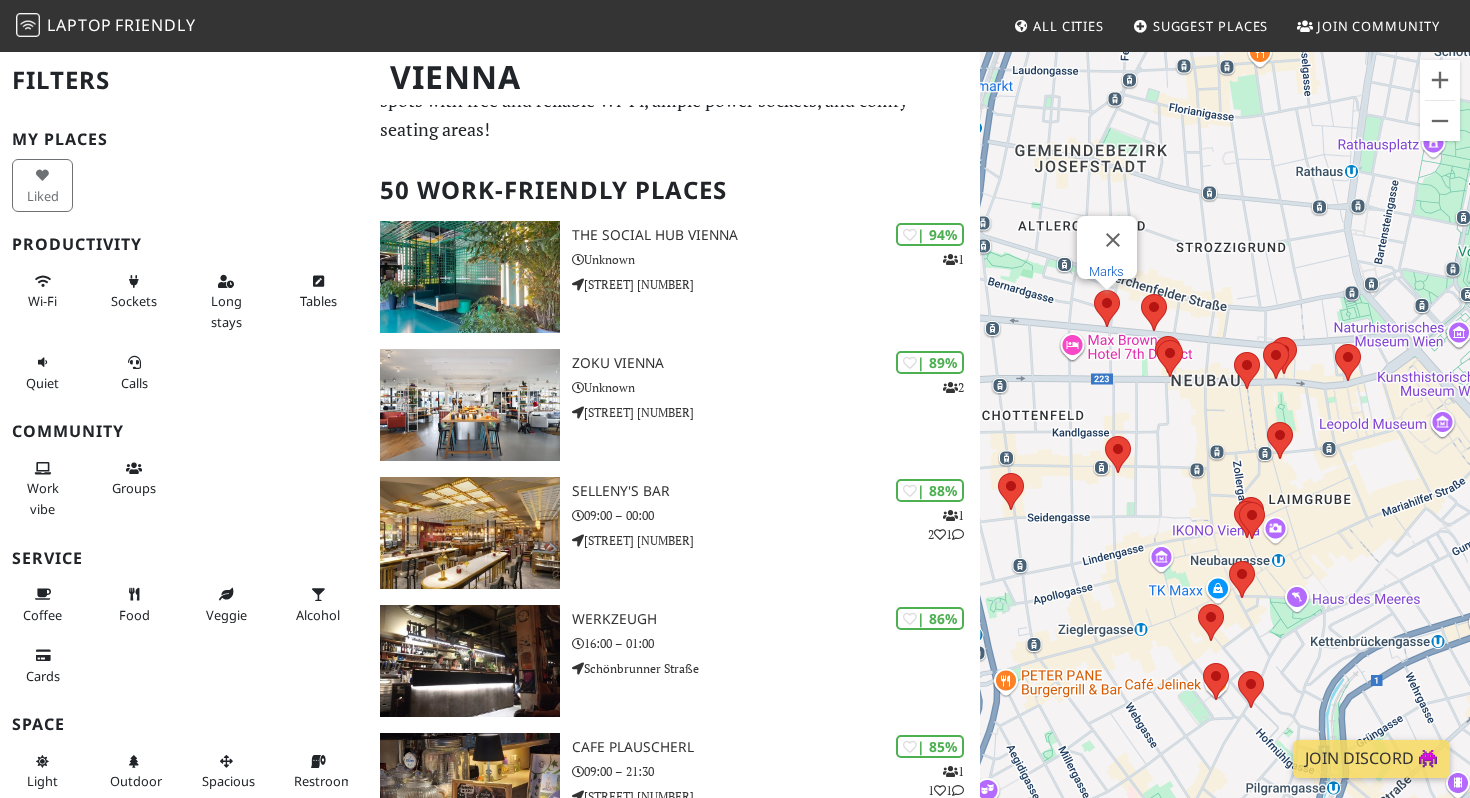 click on "Marks" at bounding box center [1106, 271] 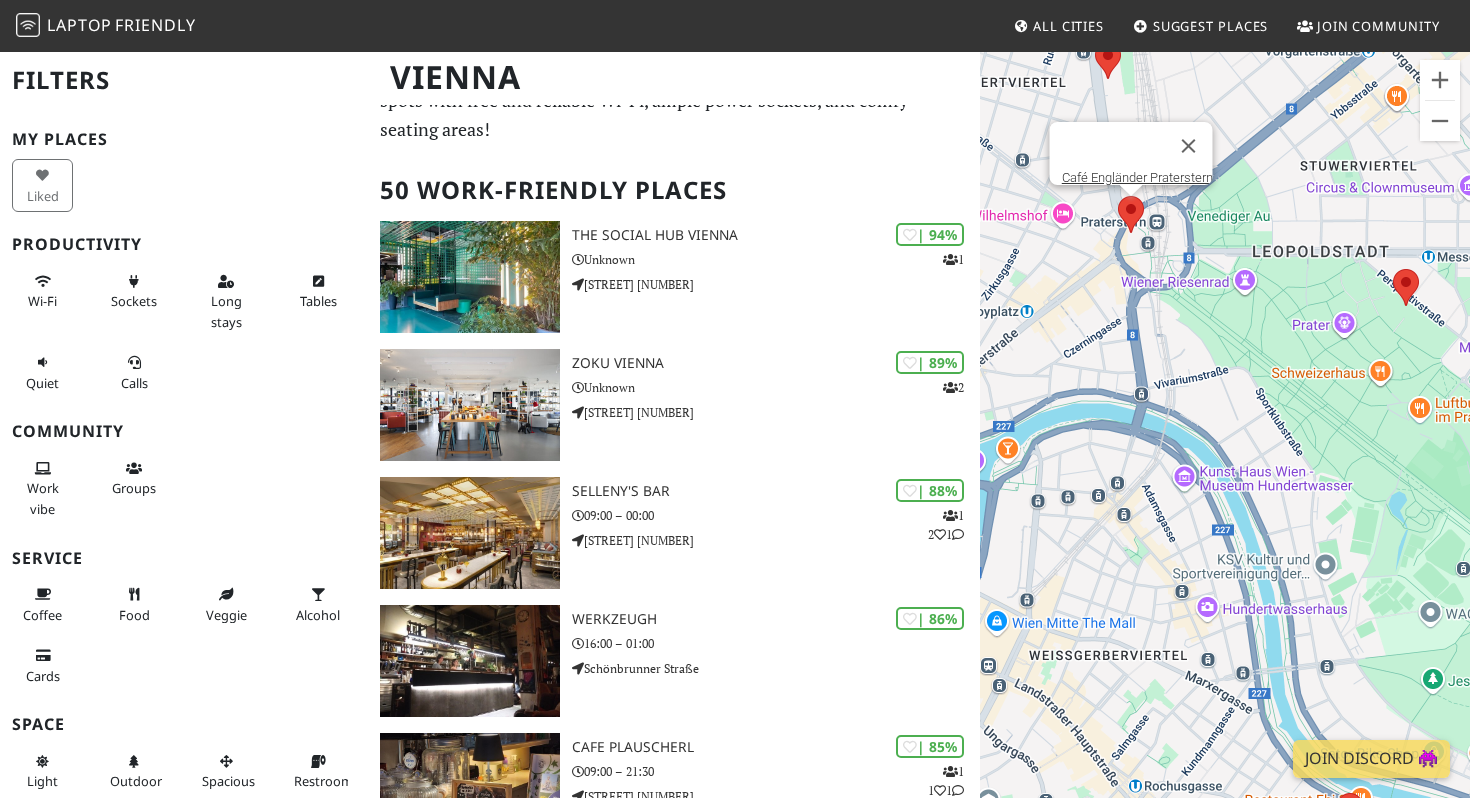 click at bounding box center [1118, 196] 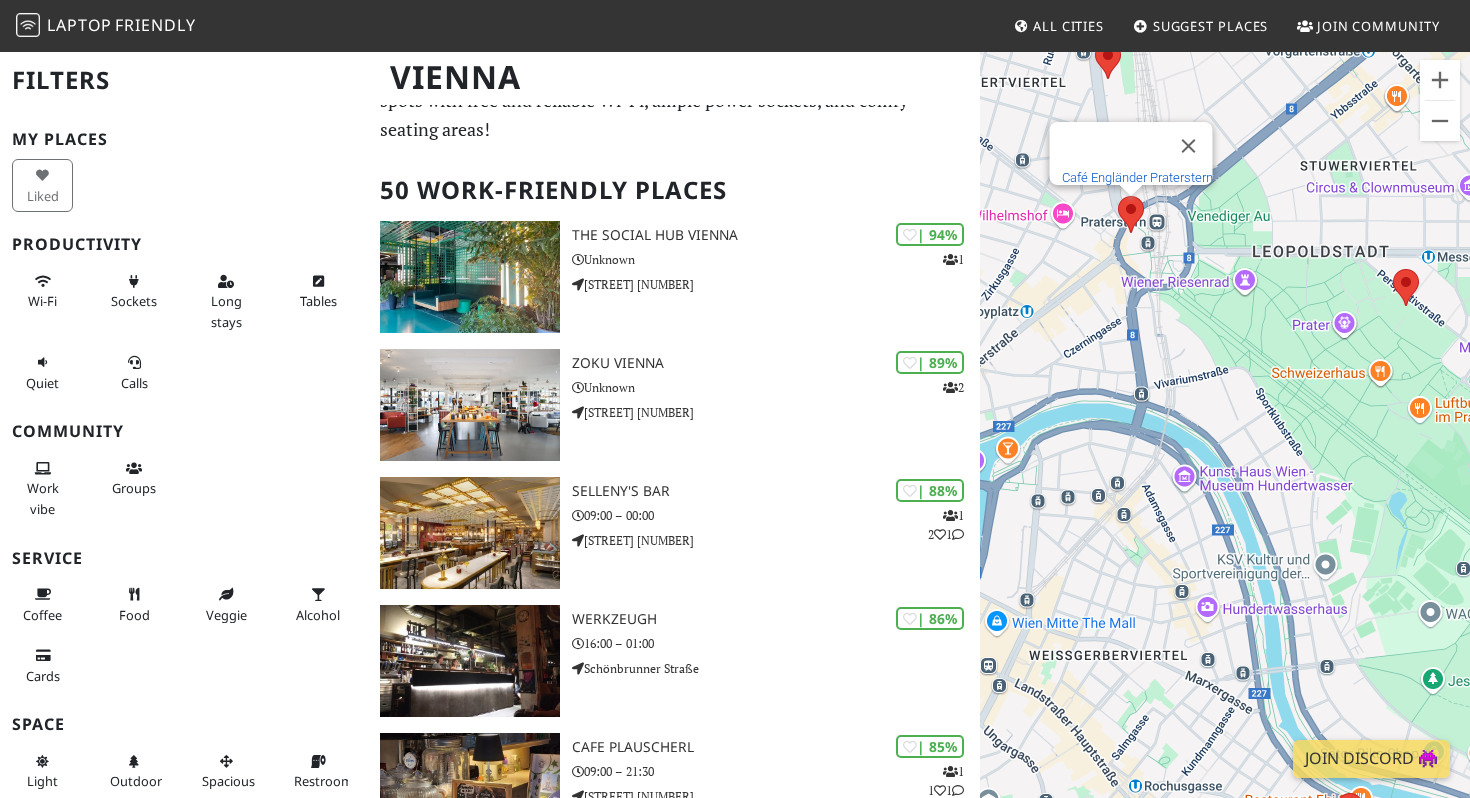 click on "Café Engländer Praterstern" at bounding box center (1137, 177) 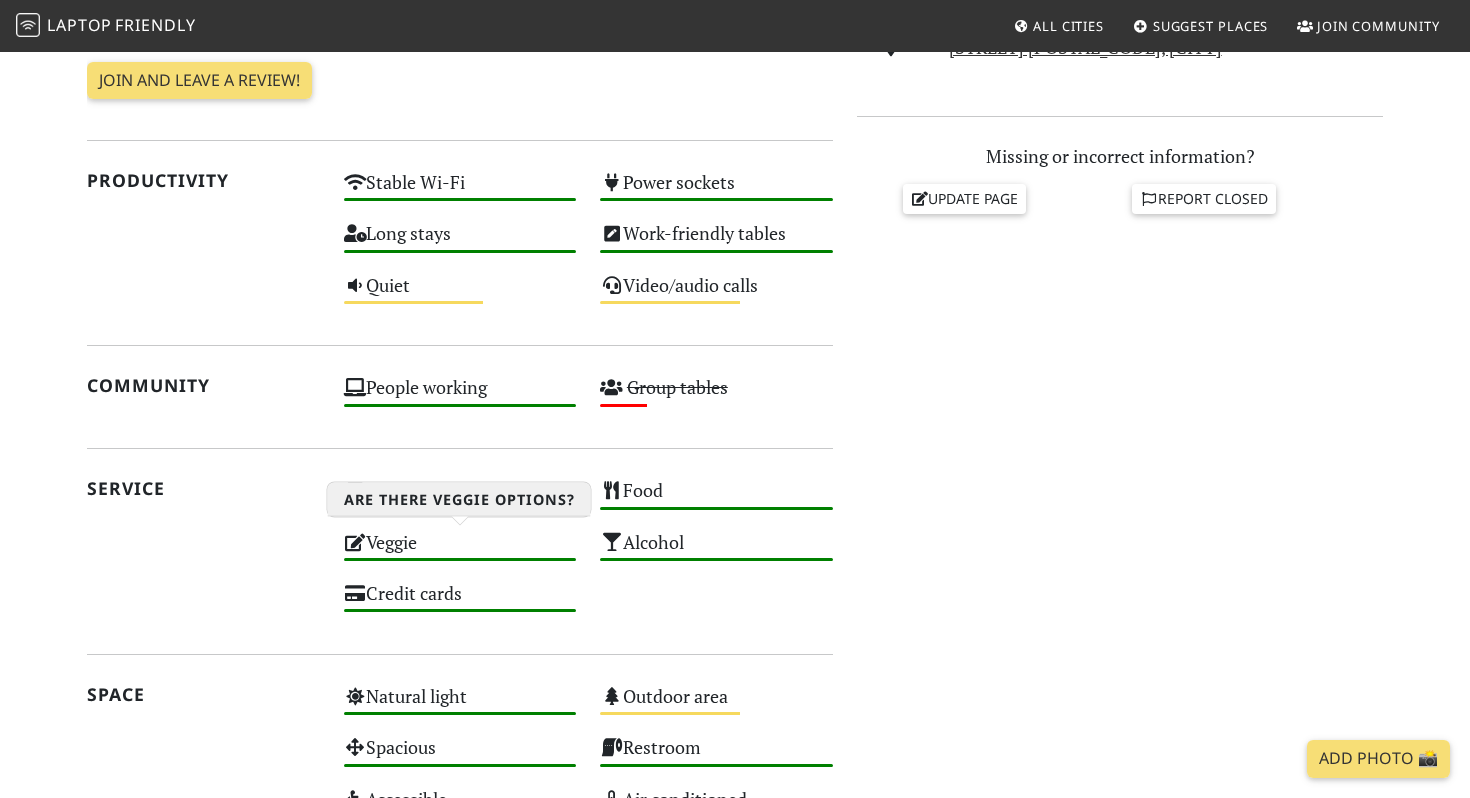 scroll, scrollTop: 706, scrollLeft: 0, axis: vertical 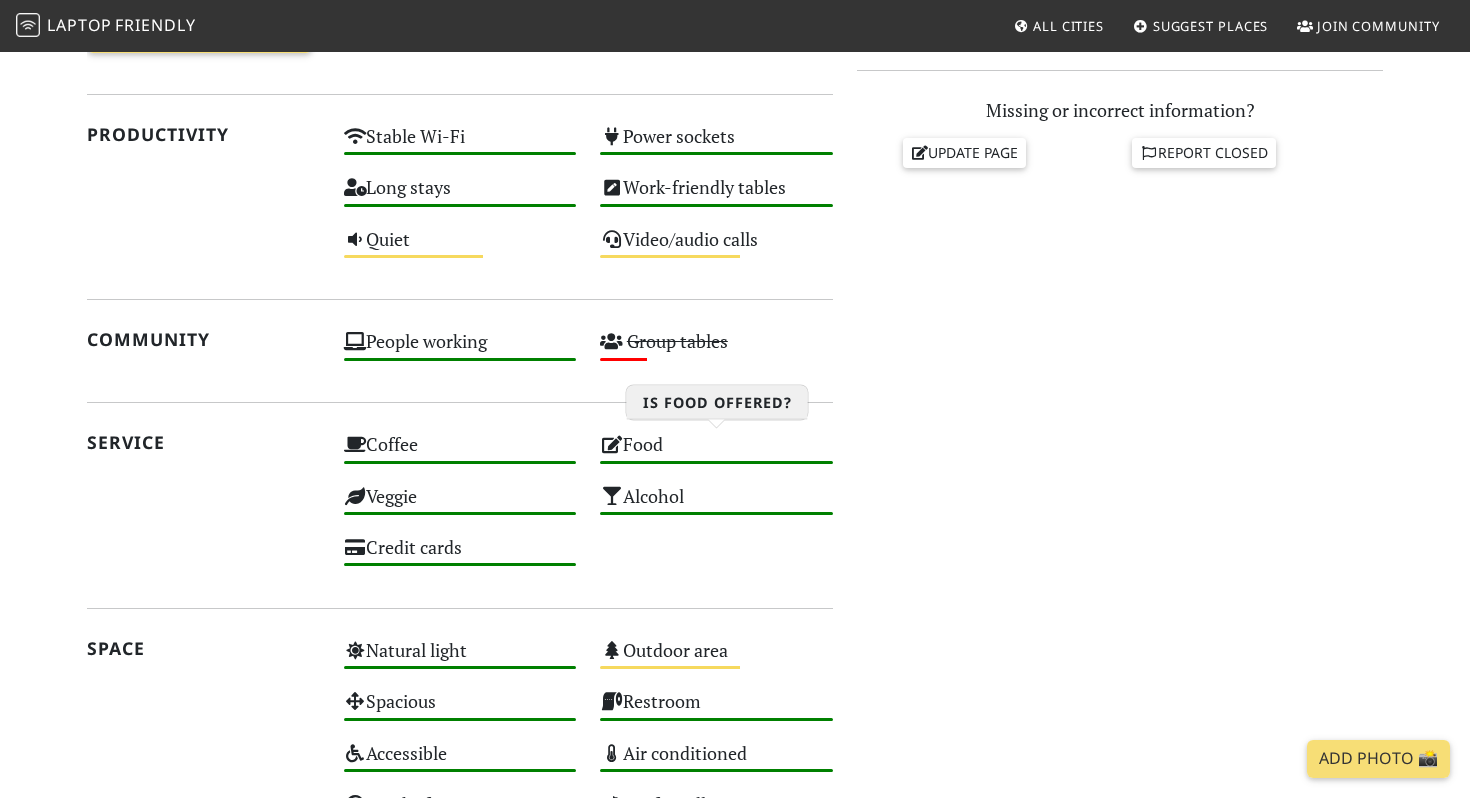 click on "Food
High" at bounding box center [716, 453] 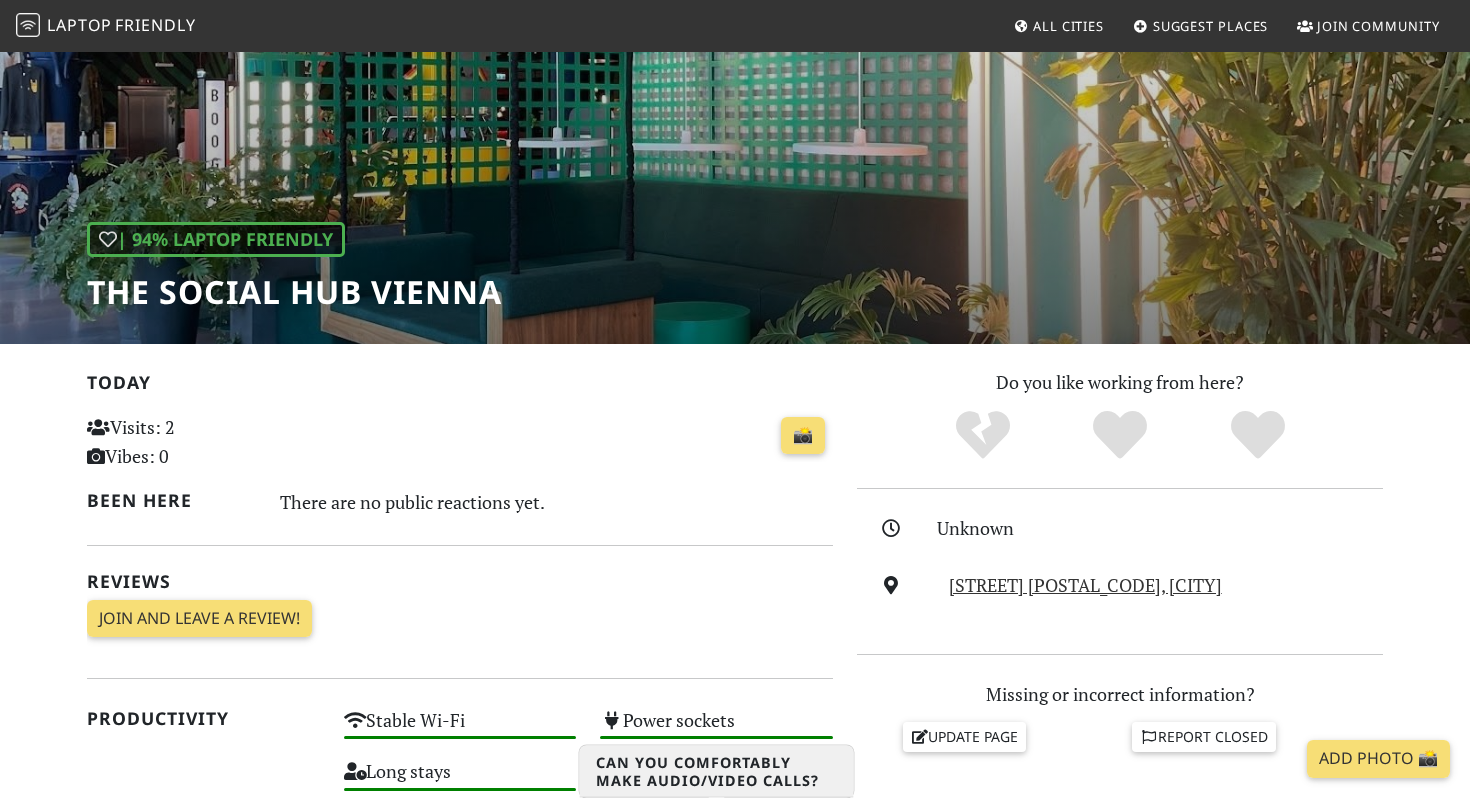 scroll, scrollTop: 0, scrollLeft: 0, axis: both 